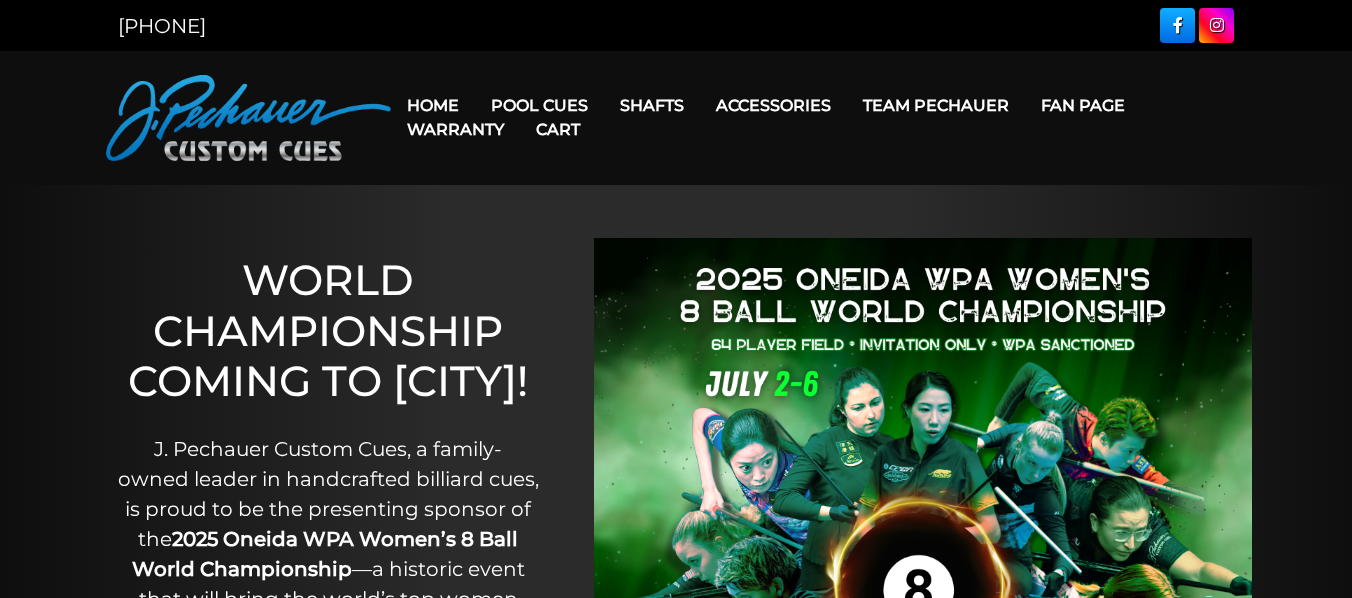 scroll, scrollTop: 0, scrollLeft: 0, axis: both 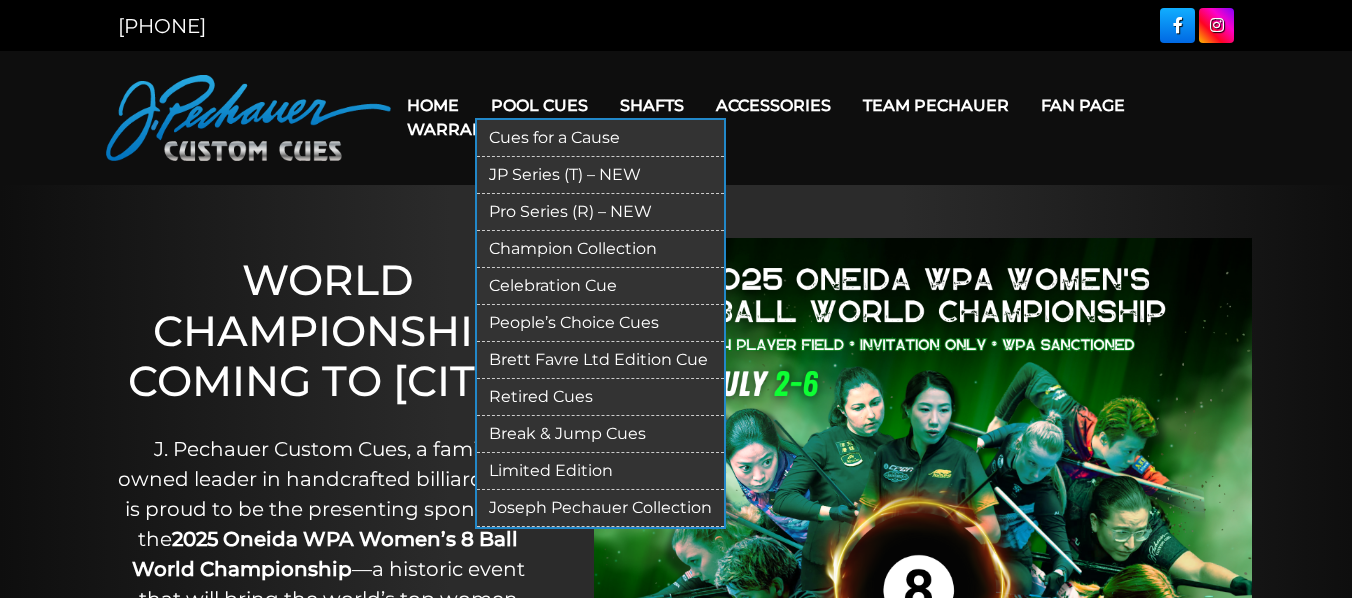 click on "Retired Cues" at bounding box center [600, 397] 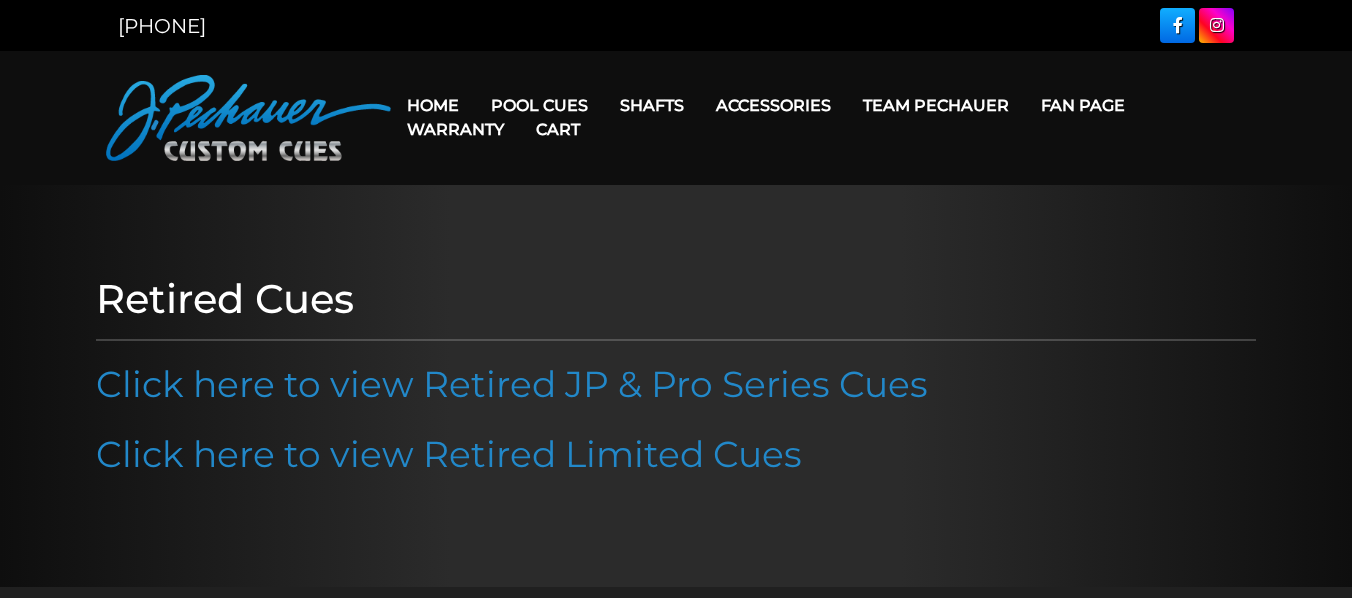 scroll, scrollTop: 0, scrollLeft: 0, axis: both 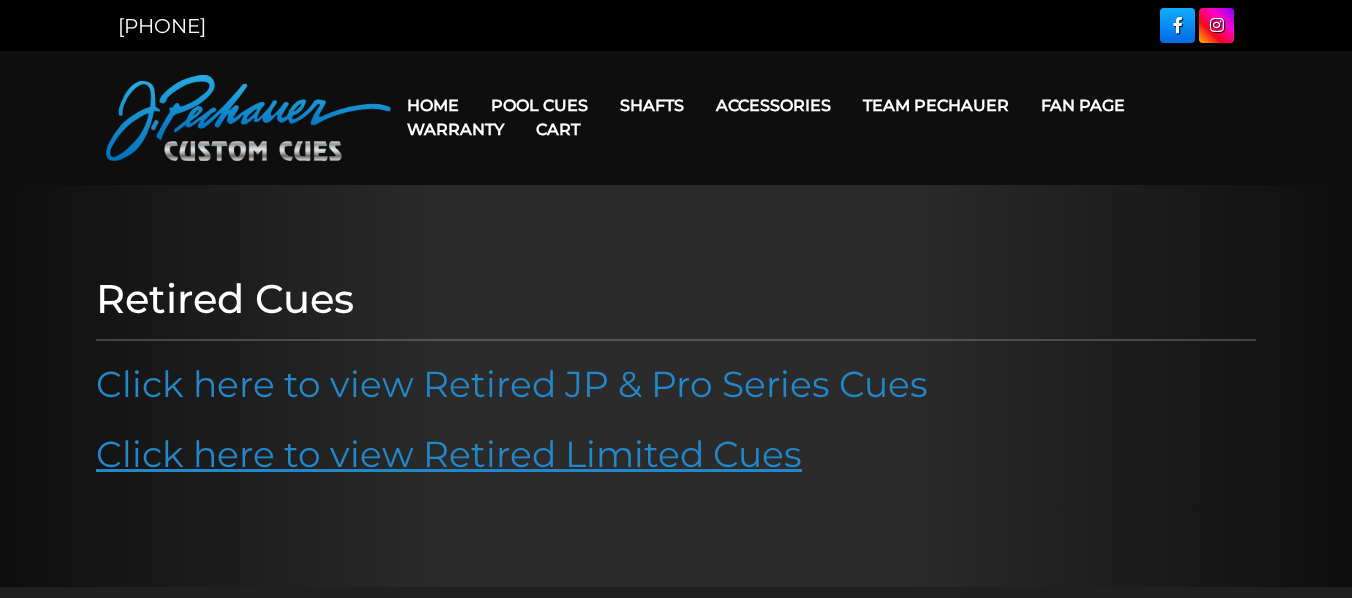 click on "Click here to view Retired Limited Cues" at bounding box center [449, 454] 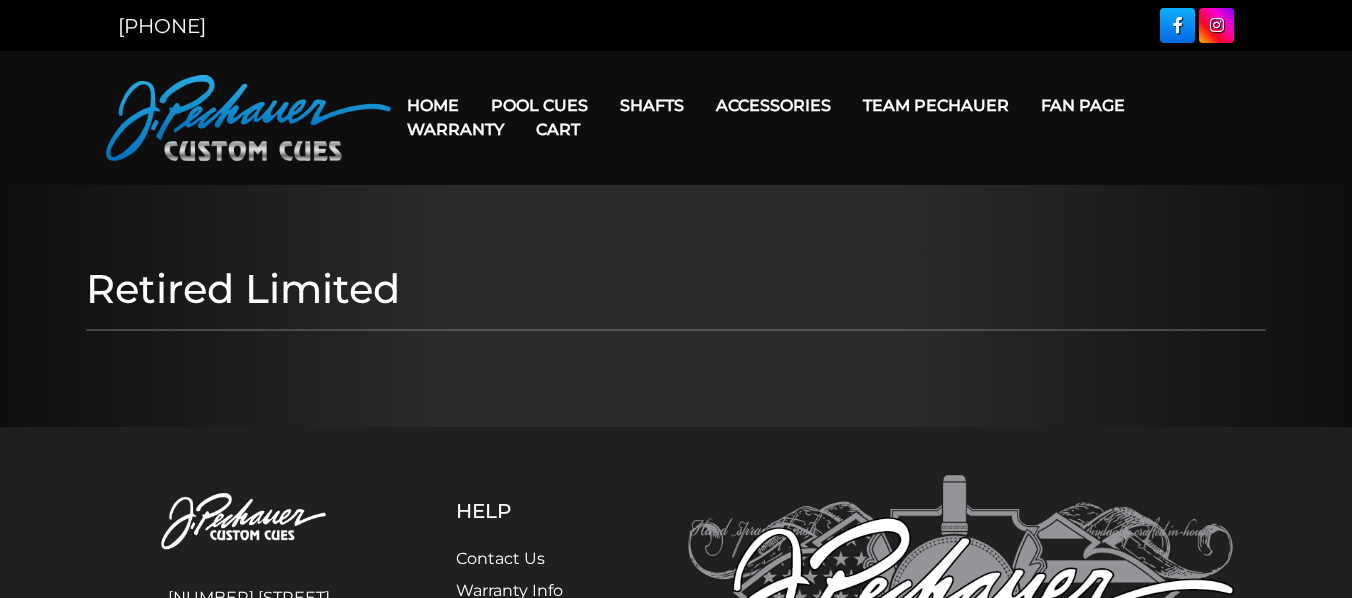 scroll, scrollTop: 0, scrollLeft: 0, axis: both 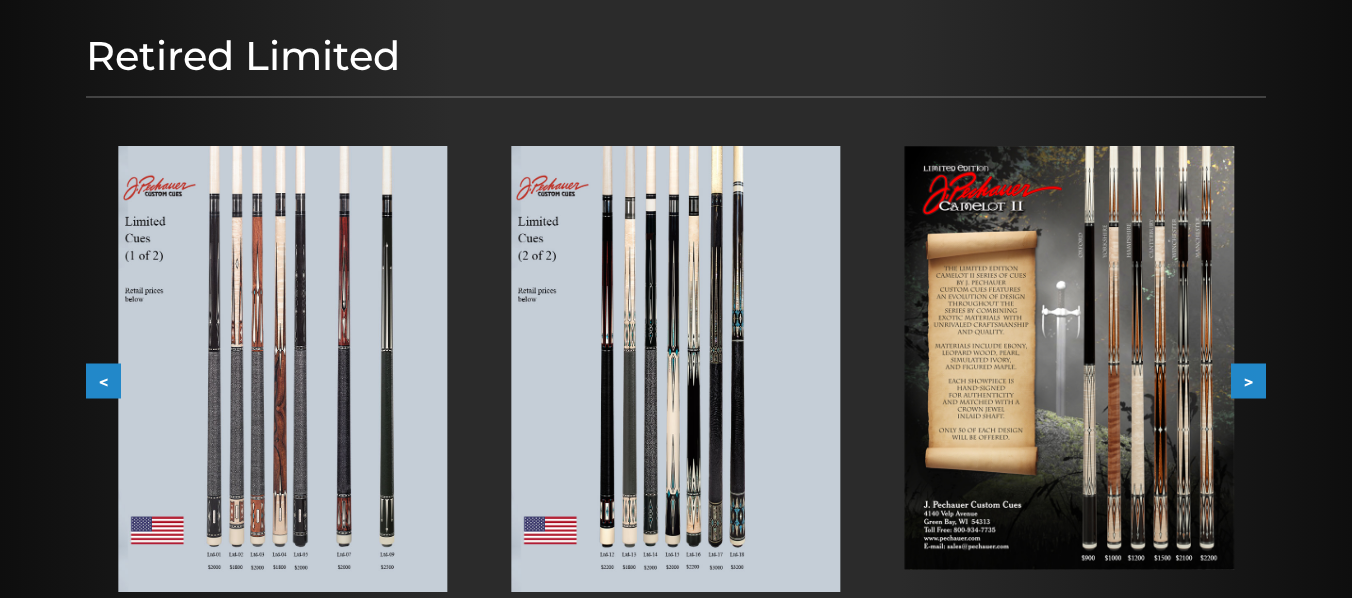 click on ">" at bounding box center [1248, 381] 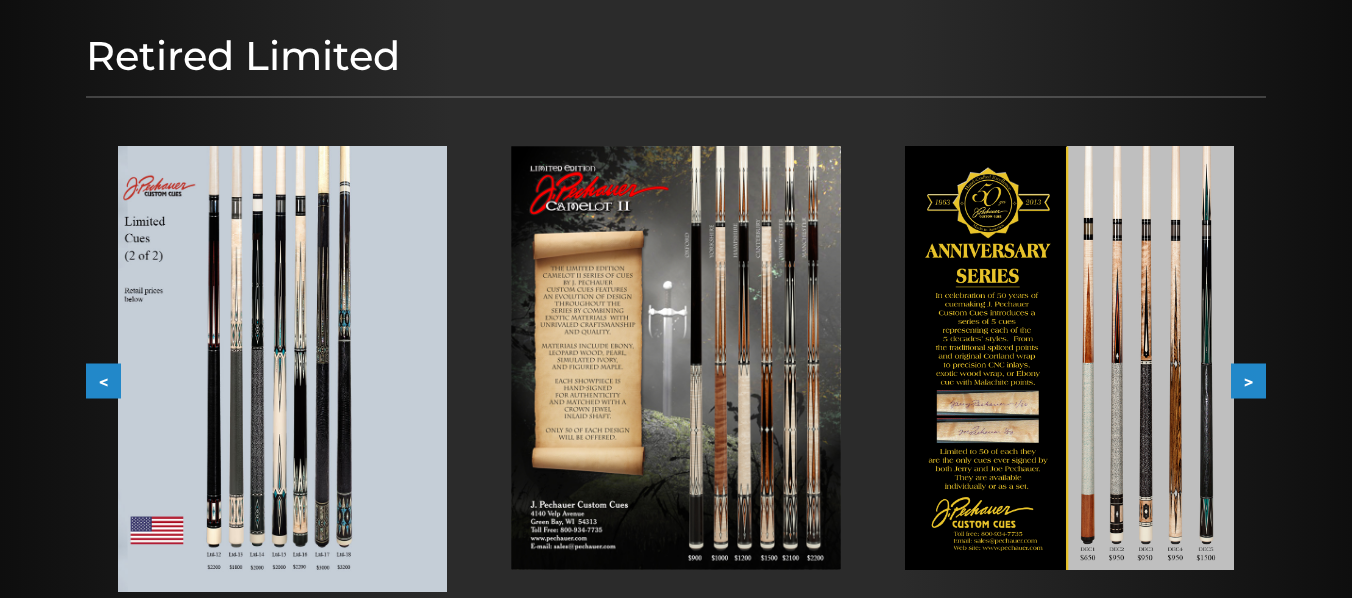 click on ">" at bounding box center [1248, 381] 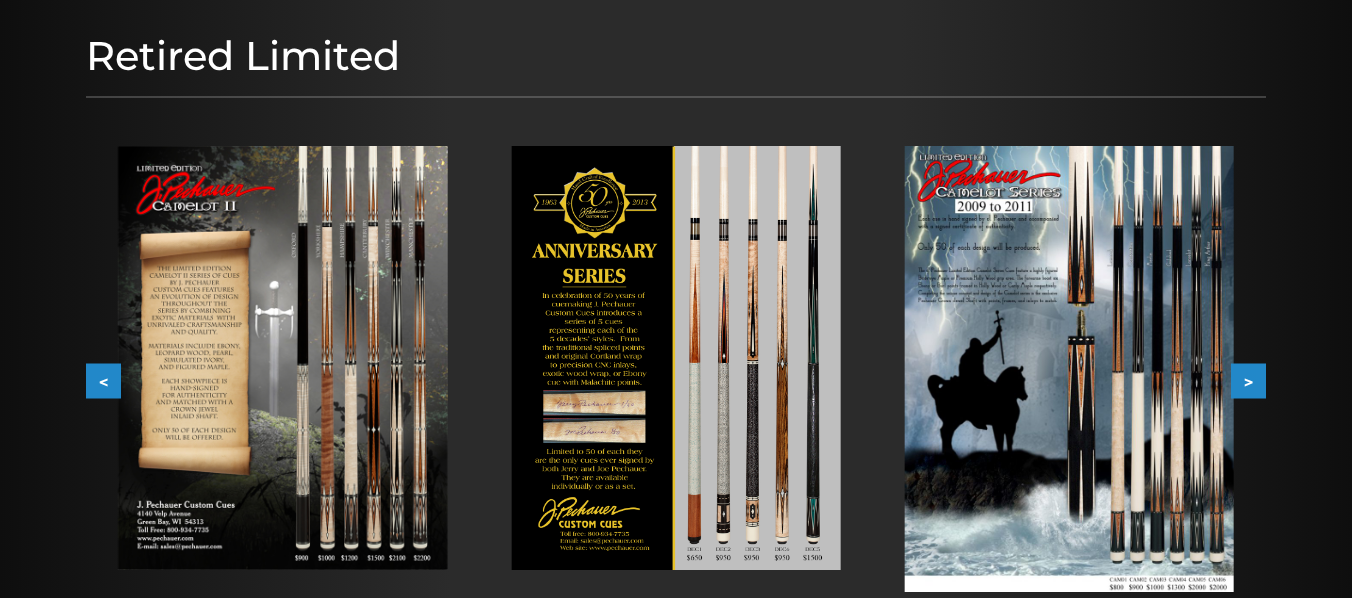 click on ">" at bounding box center [1248, 381] 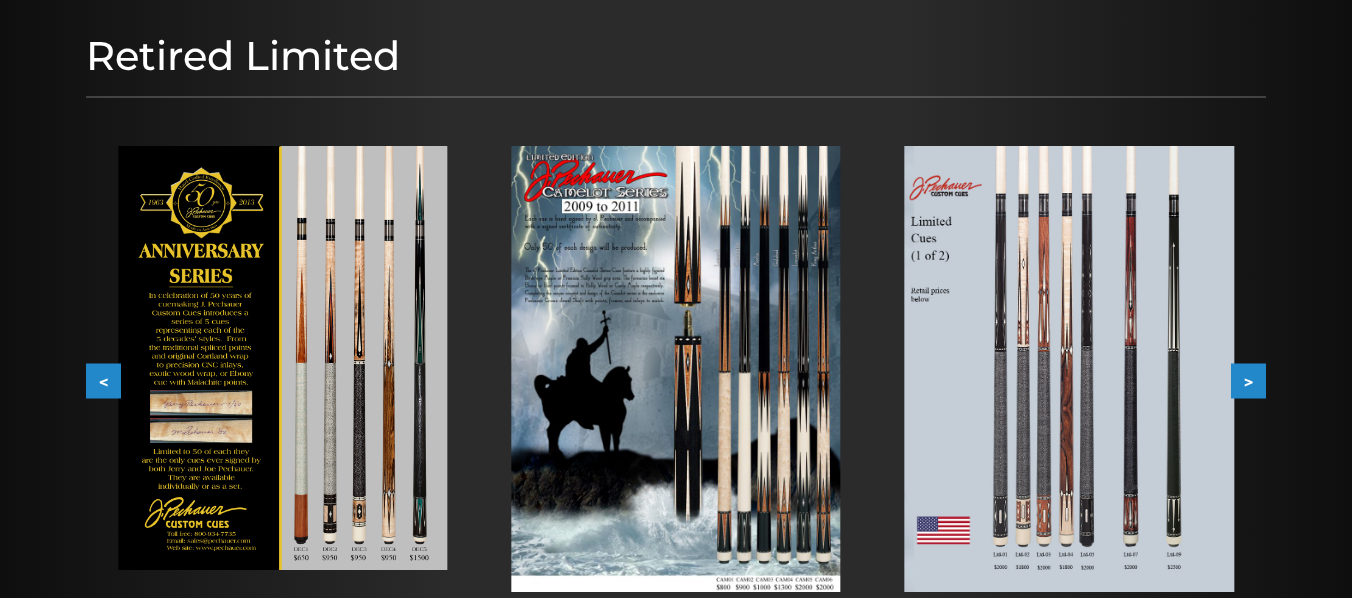 click on ">" at bounding box center (1248, 381) 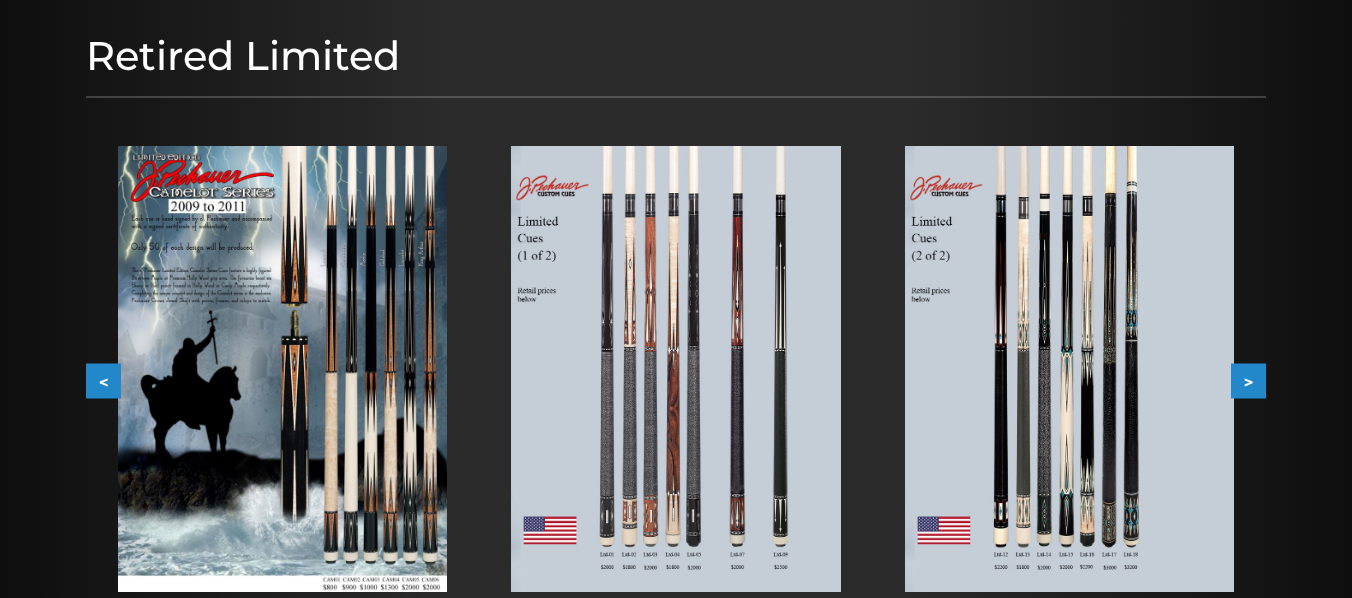 click on ">" at bounding box center (1248, 381) 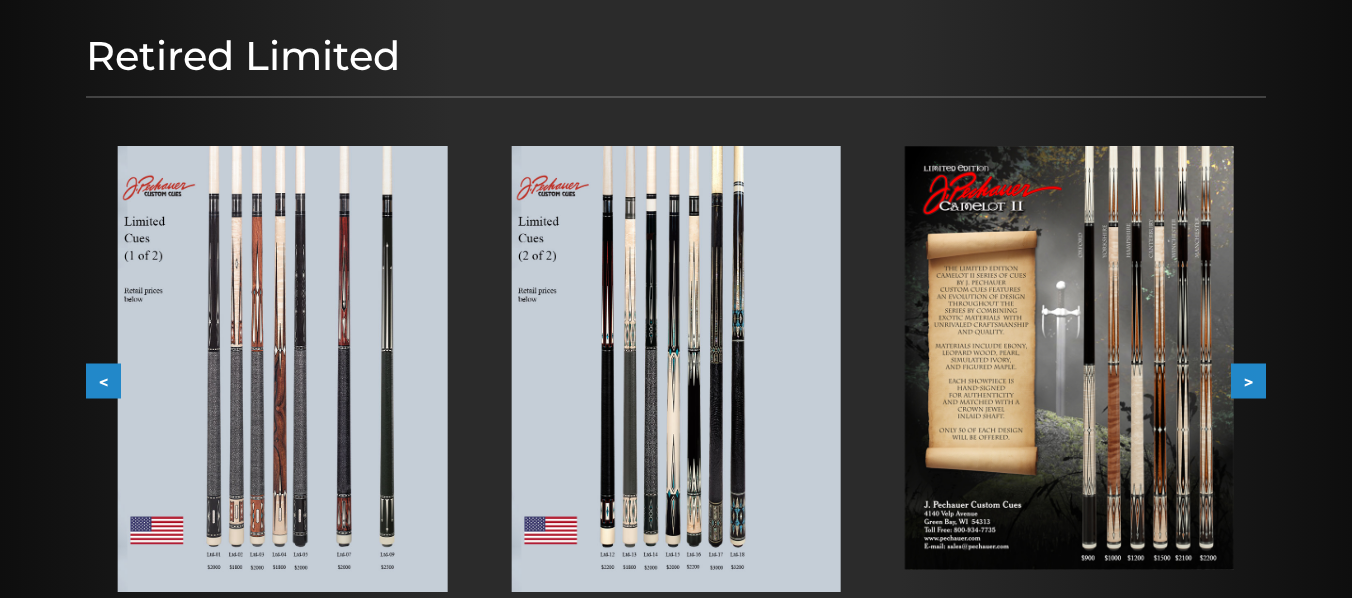 click on ">" at bounding box center (1248, 381) 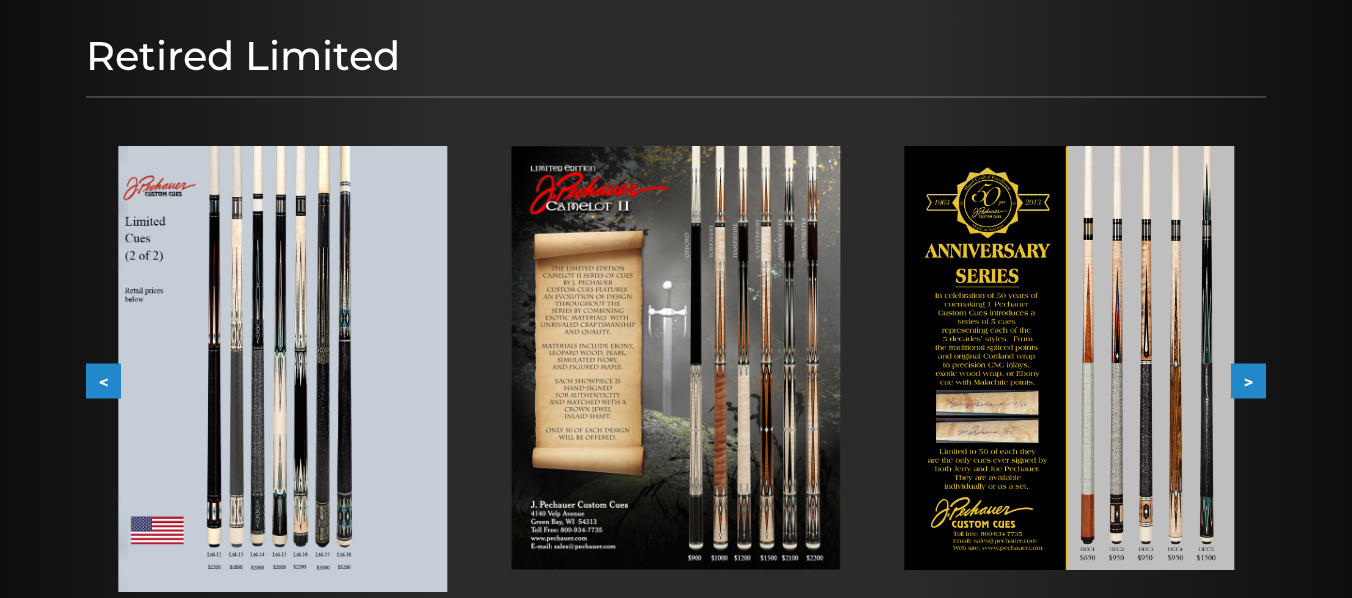 click on ">" at bounding box center (1248, 381) 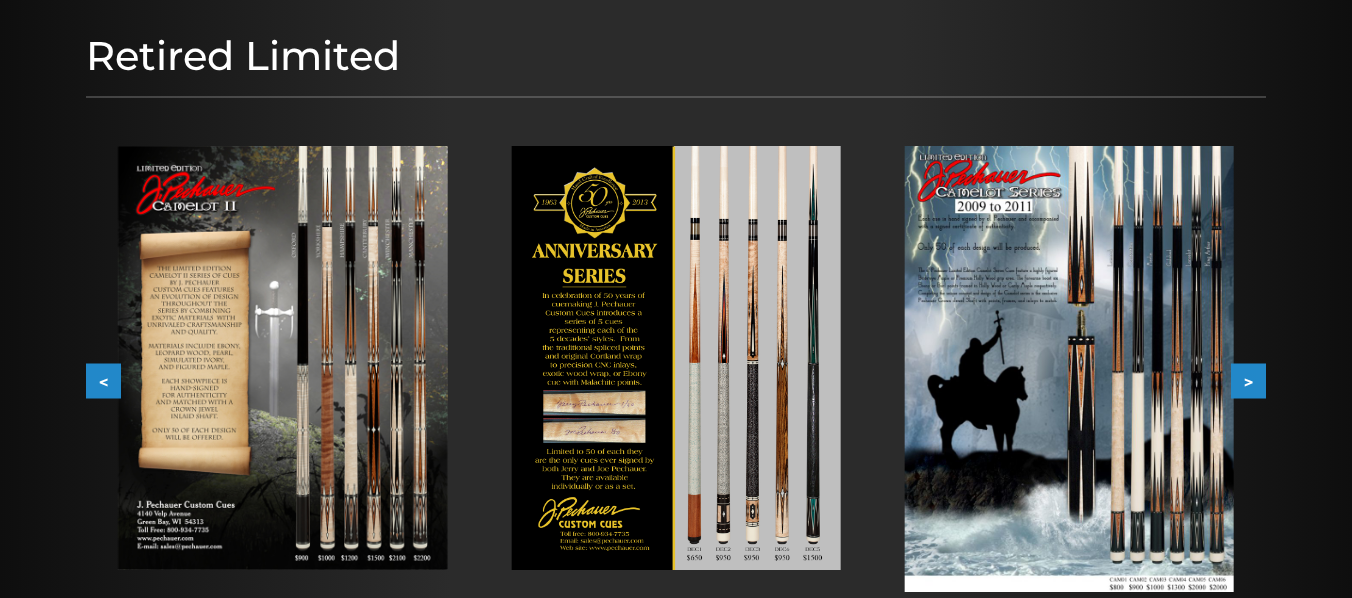 click on ">" at bounding box center [1248, 381] 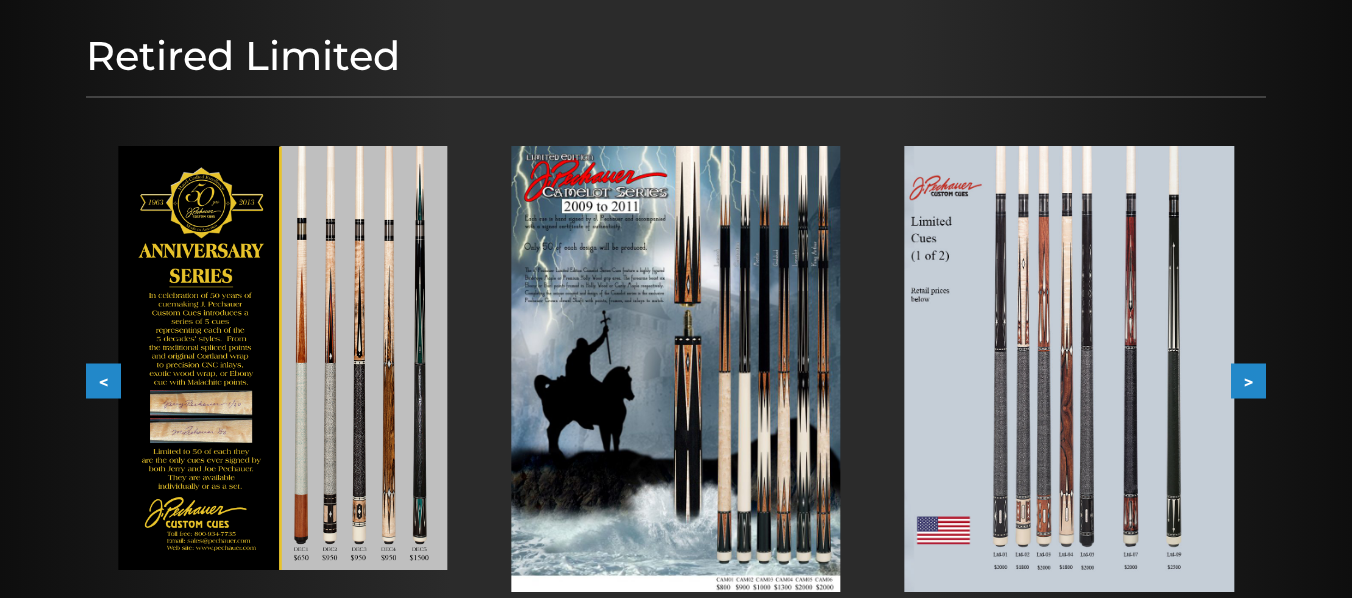 click on ">" at bounding box center [1248, 381] 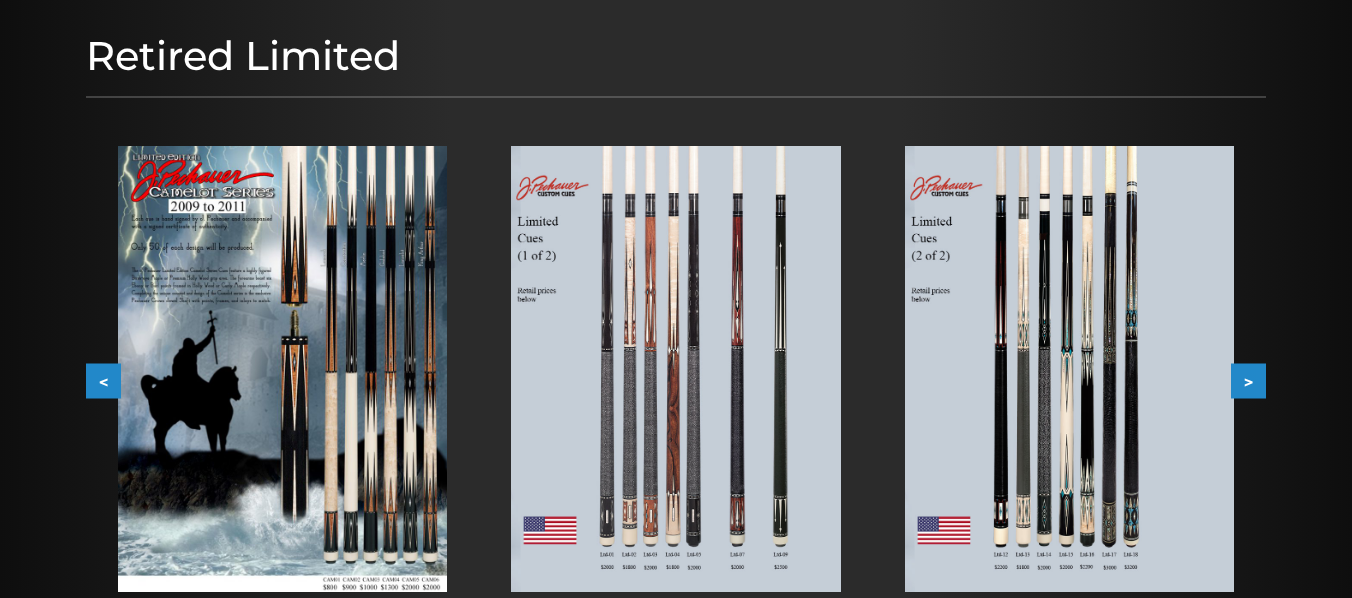 click on ">" at bounding box center [1248, 381] 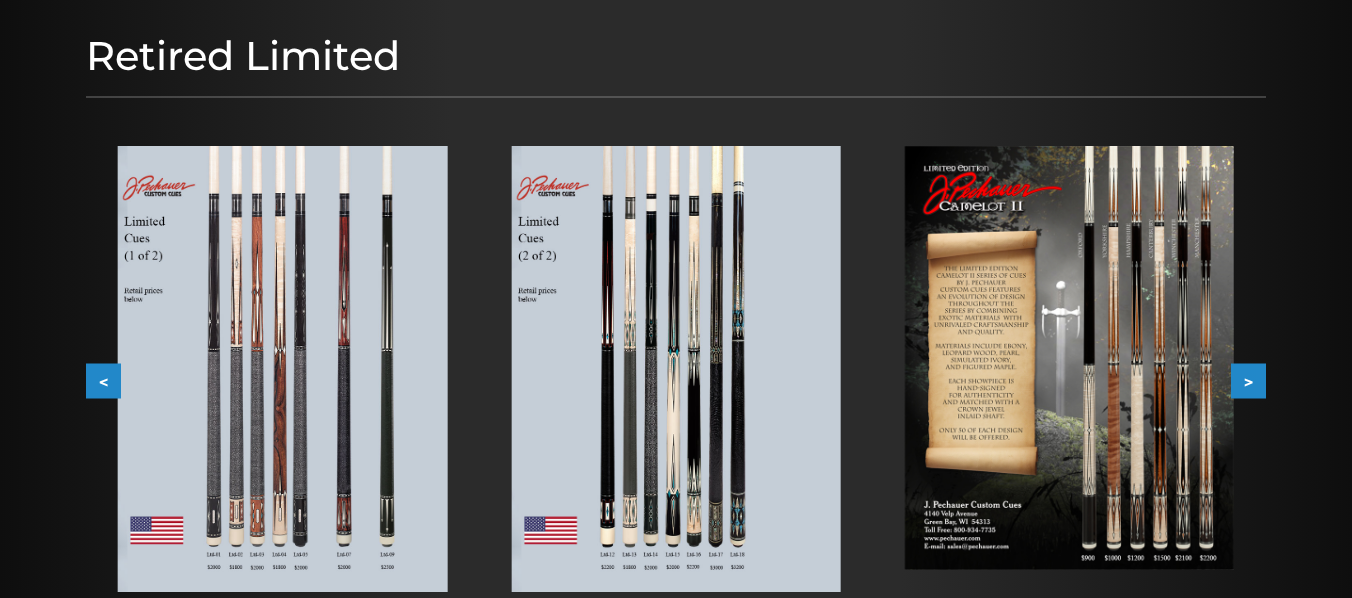 click on ">" at bounding box center [1248, 381] 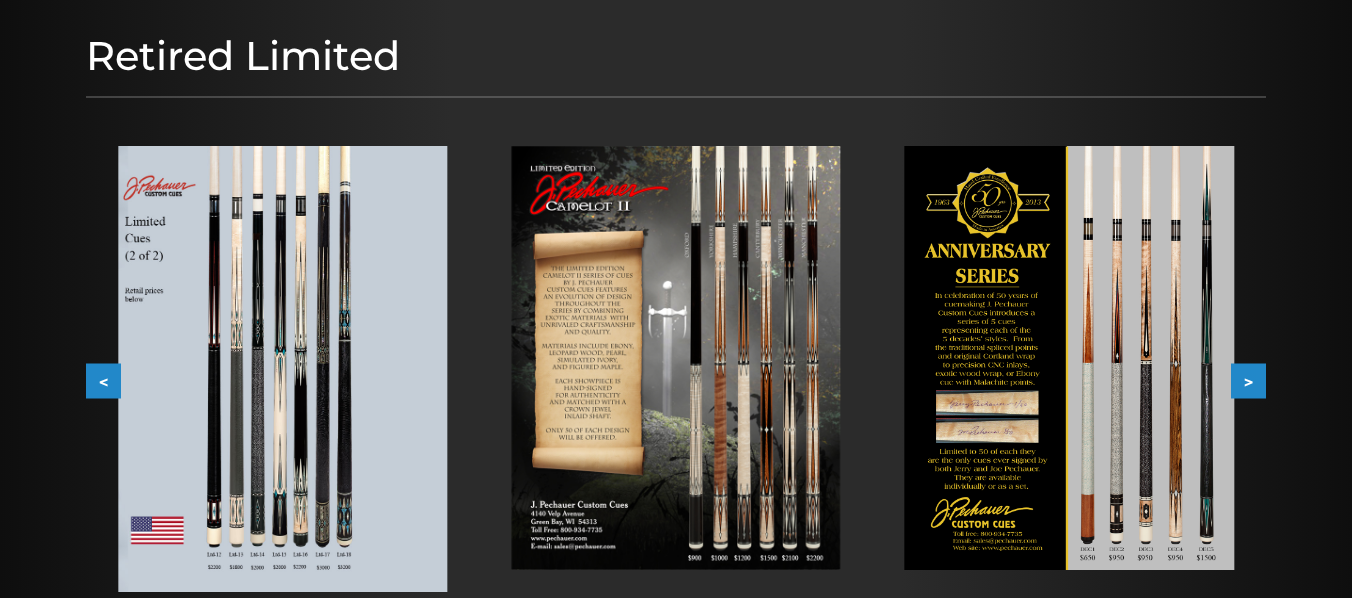 click on ">" at bounding box center [1248, 381] 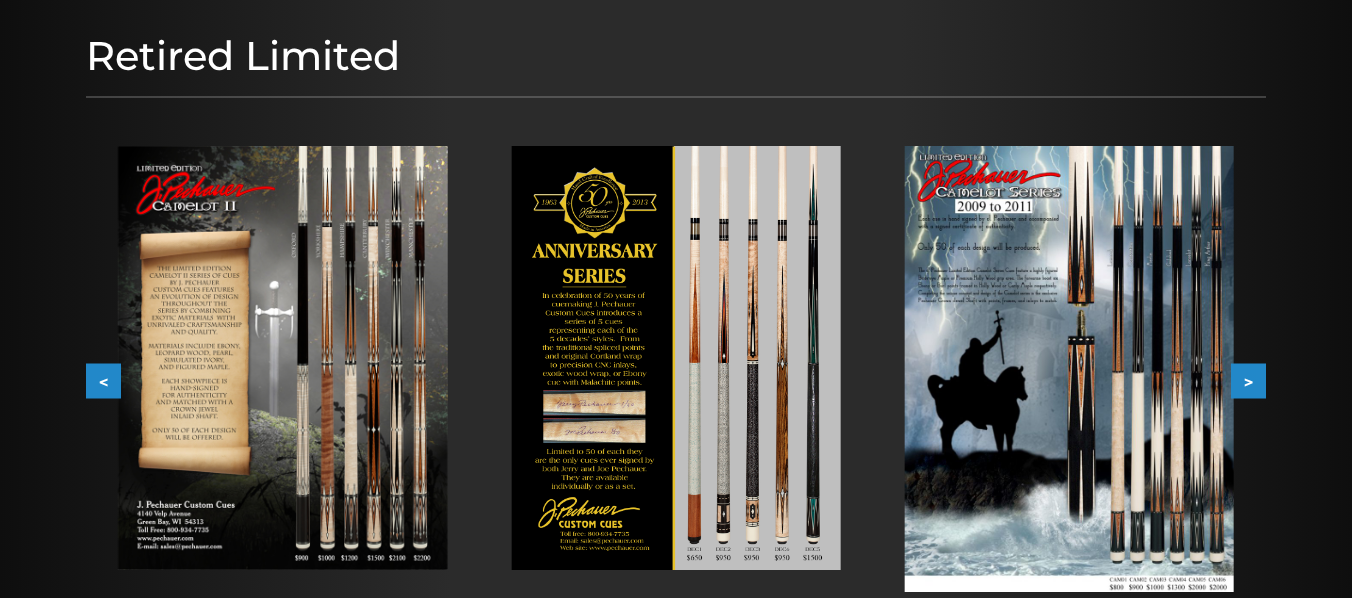 click on ">" at bounding box center [1248, 381] 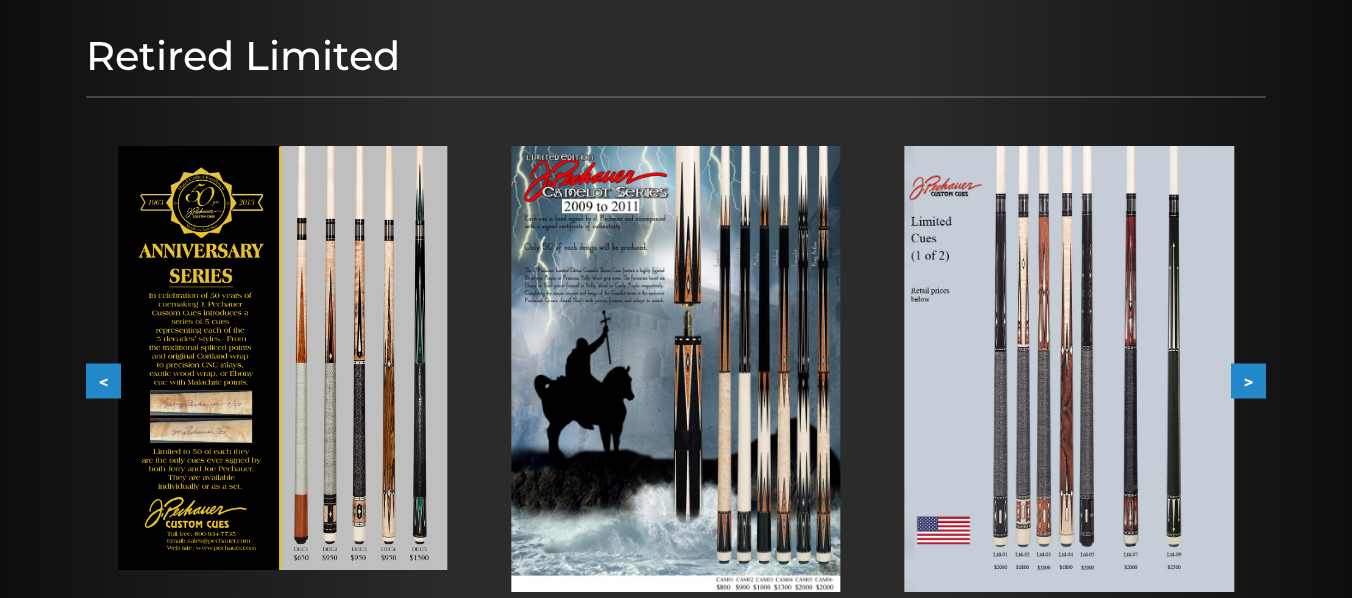 click on ">" at bounding box center (1248, 381) 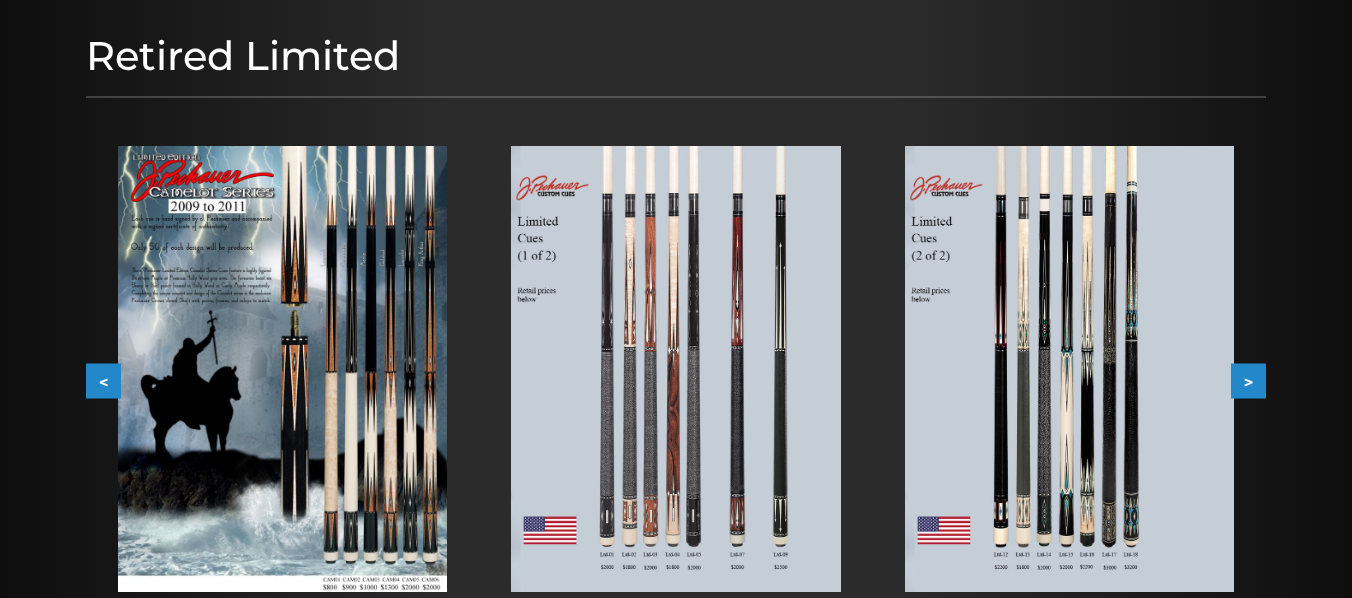 click on ">" at bounding box center [1248, 381] 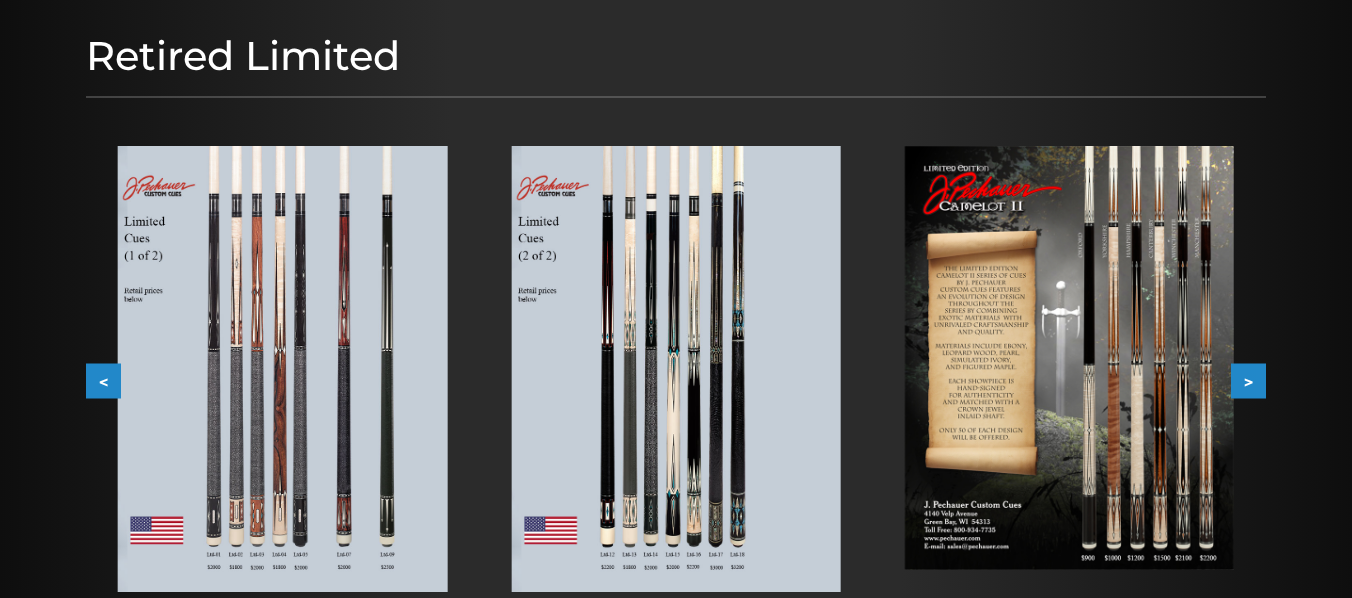 click on ">" at bounding box center [1248, 381] 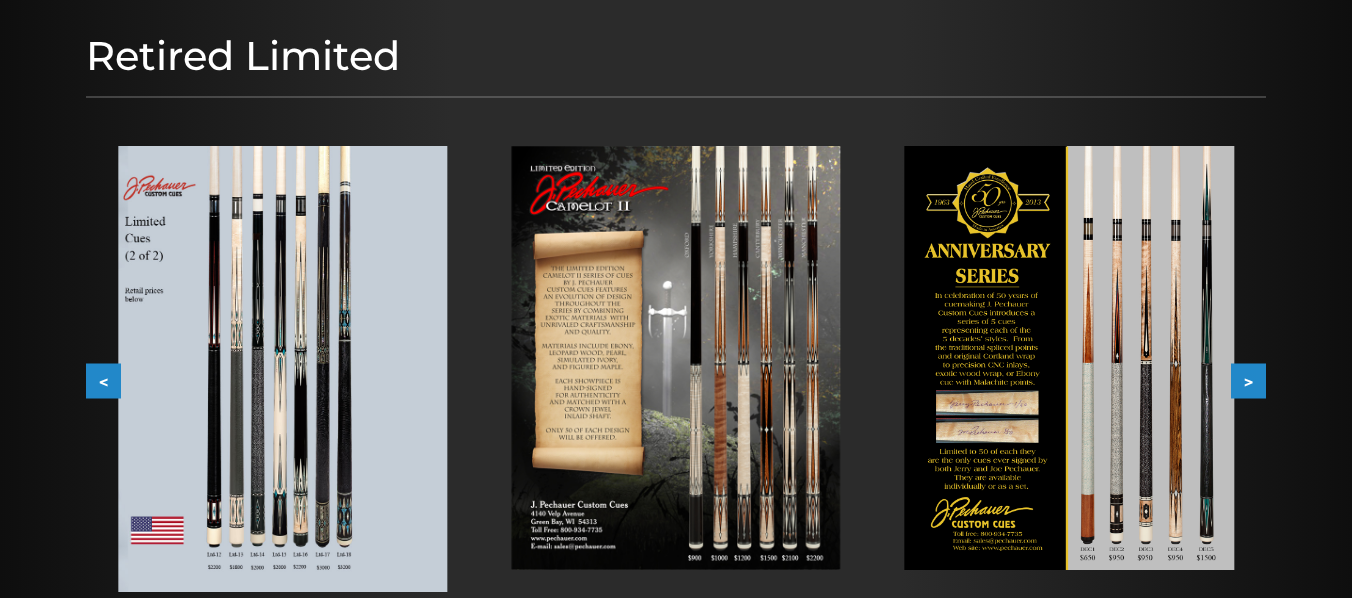 click on ">" at bounding box center [1248, 381] 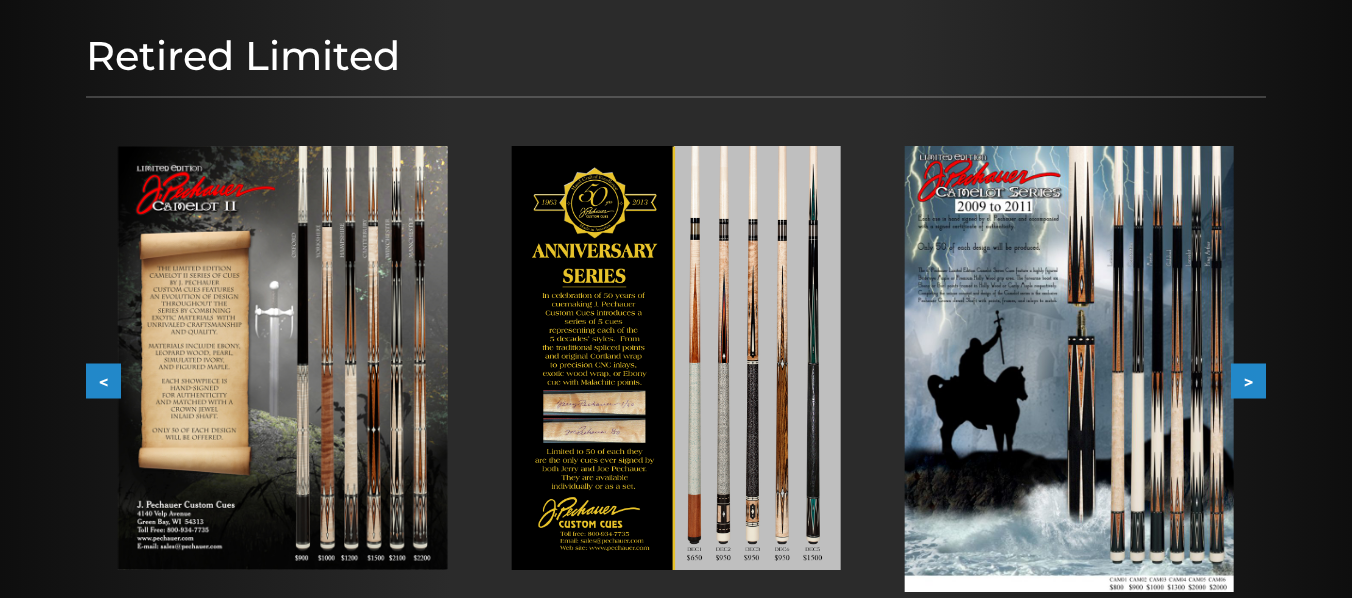 click on ">" at bounding box center [1248, 381] 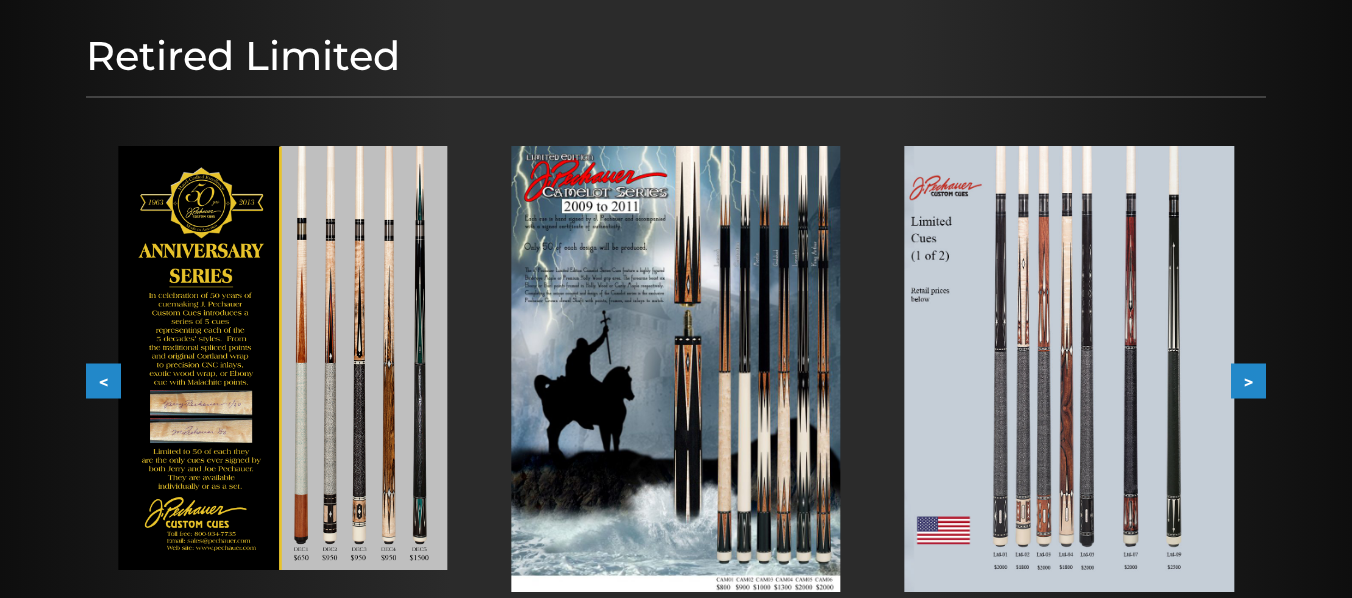 click on "<" at bounding box center (103, 381) 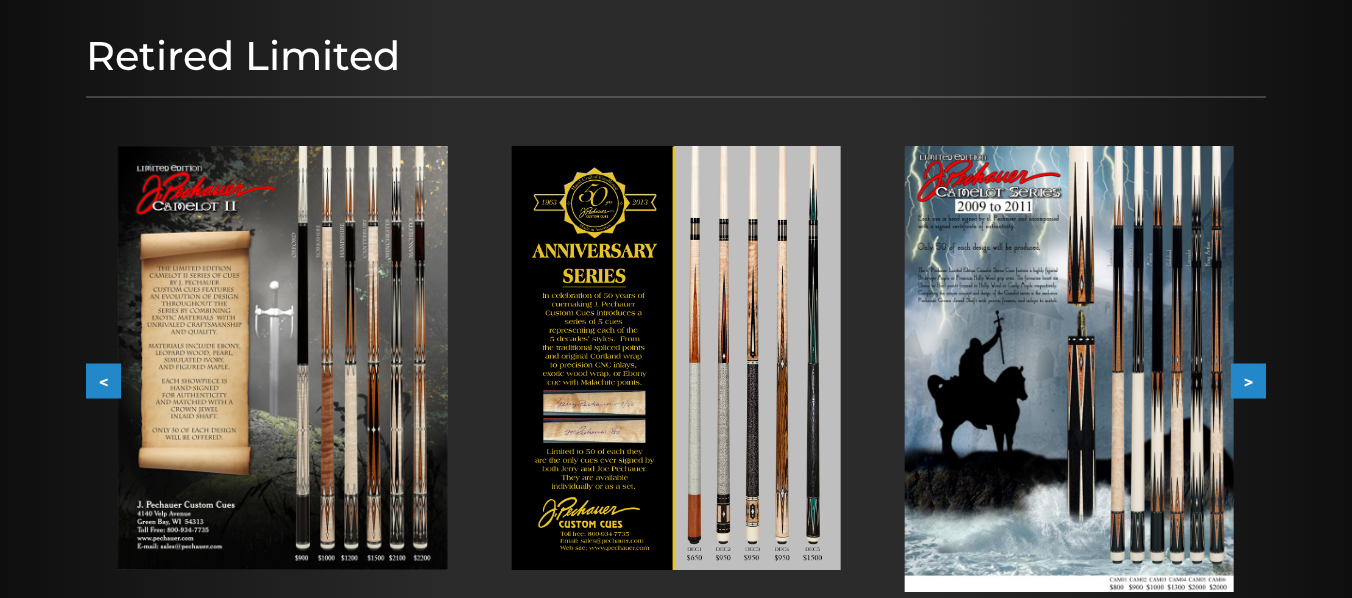 click on ">" at bounding box center (1248, 381) 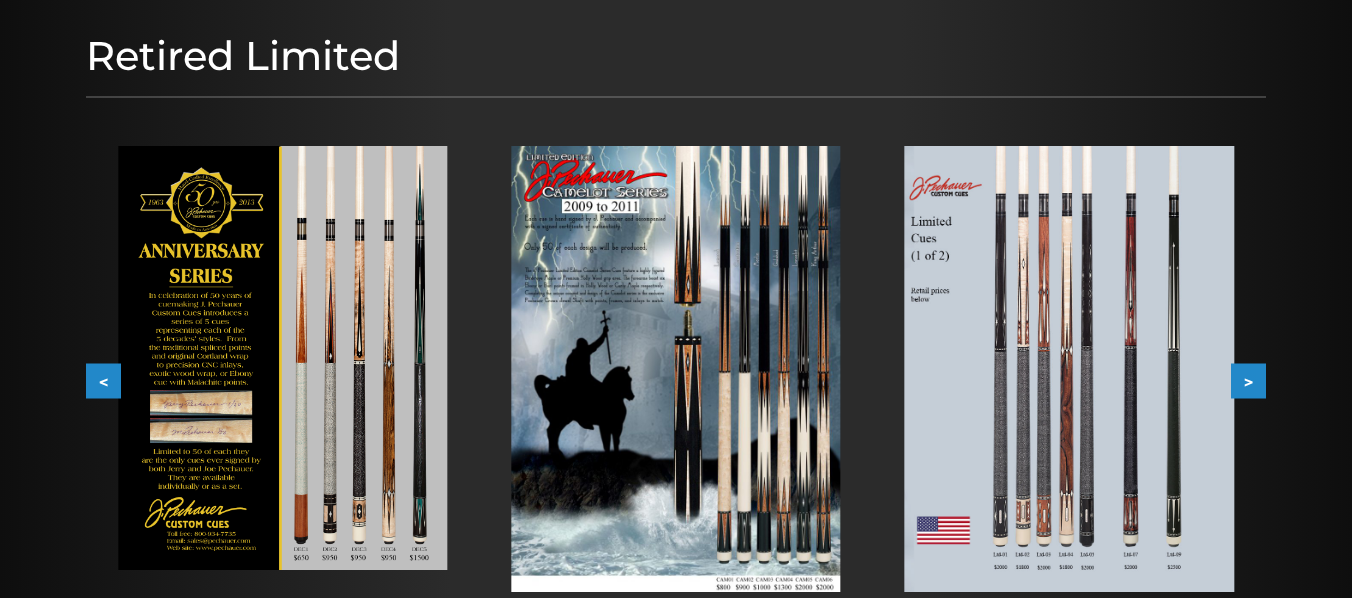 click on ">" at bounding box center (1248, 381) 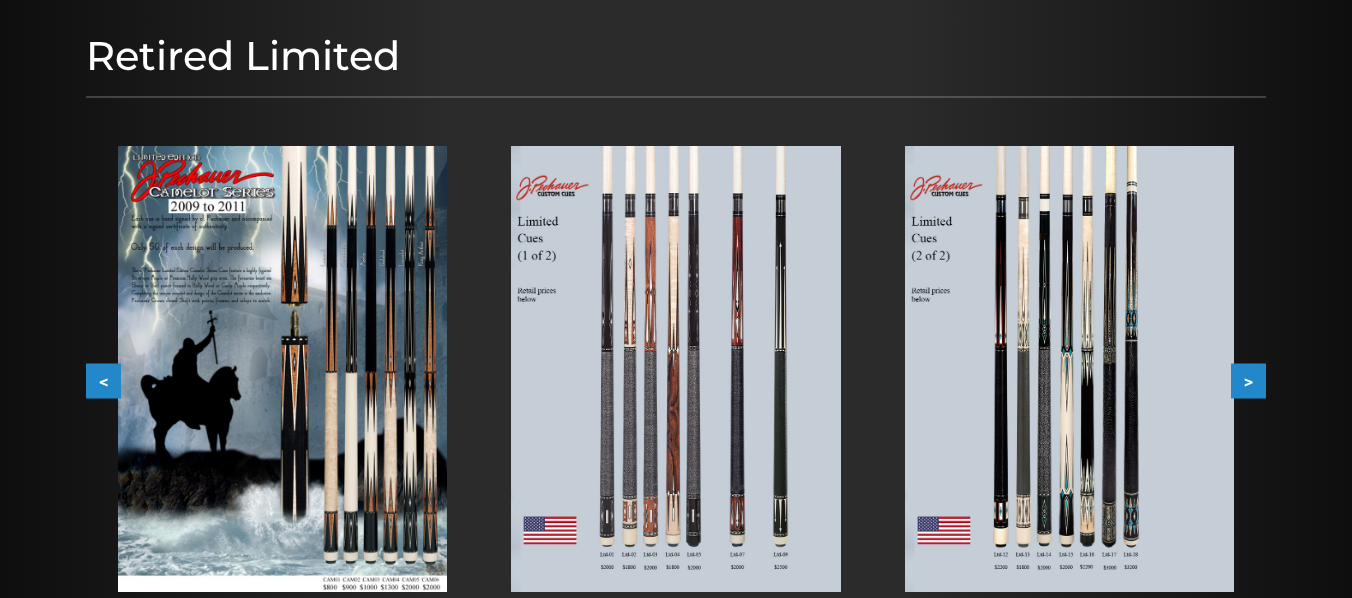 click on ">" at bounding box center [1248, 381] 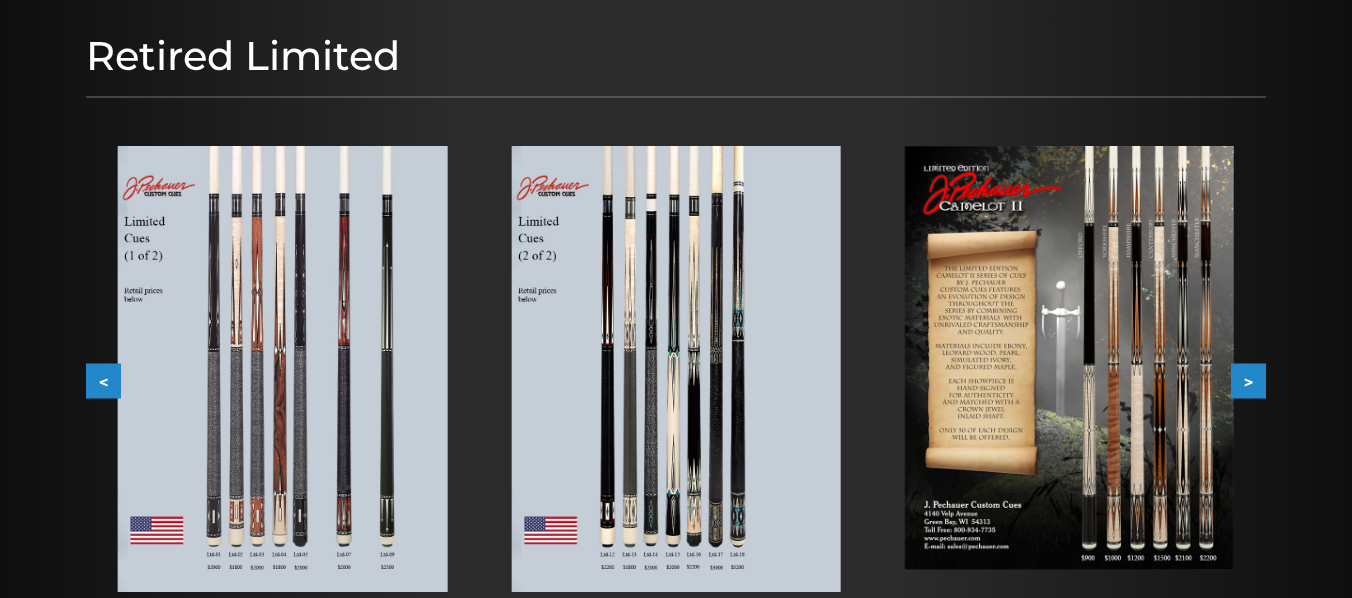 click on ">" at bounding box center [1248, 381] 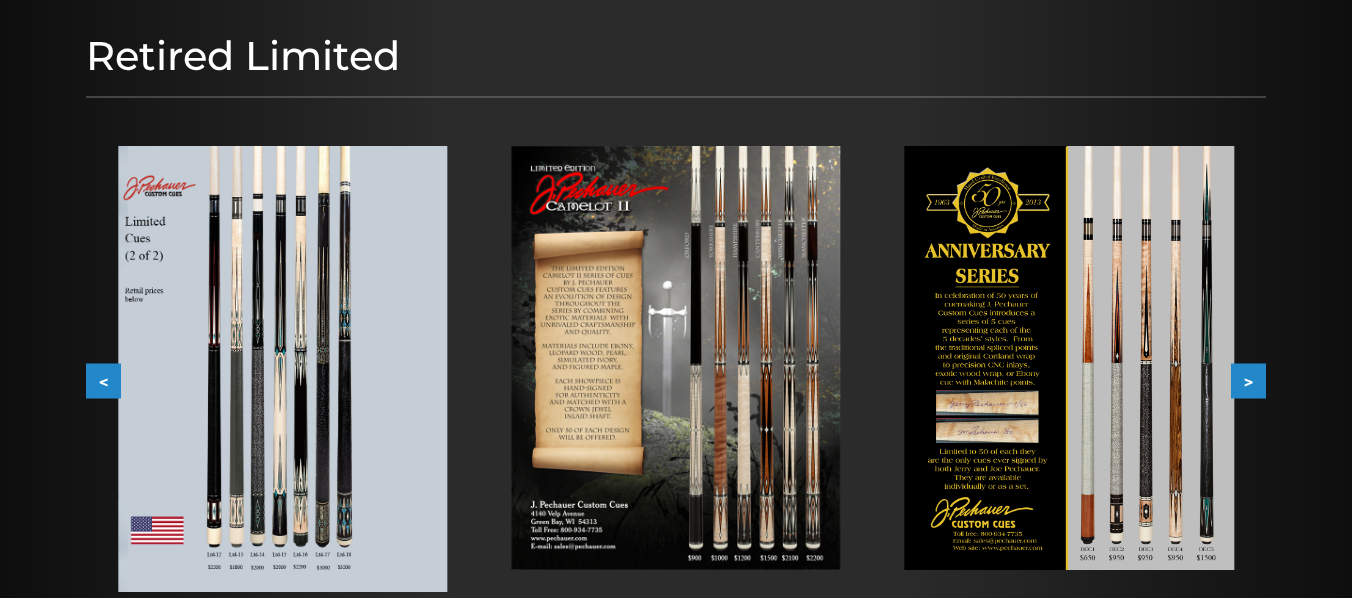 click on ">" at bounding box center (1248, 381) 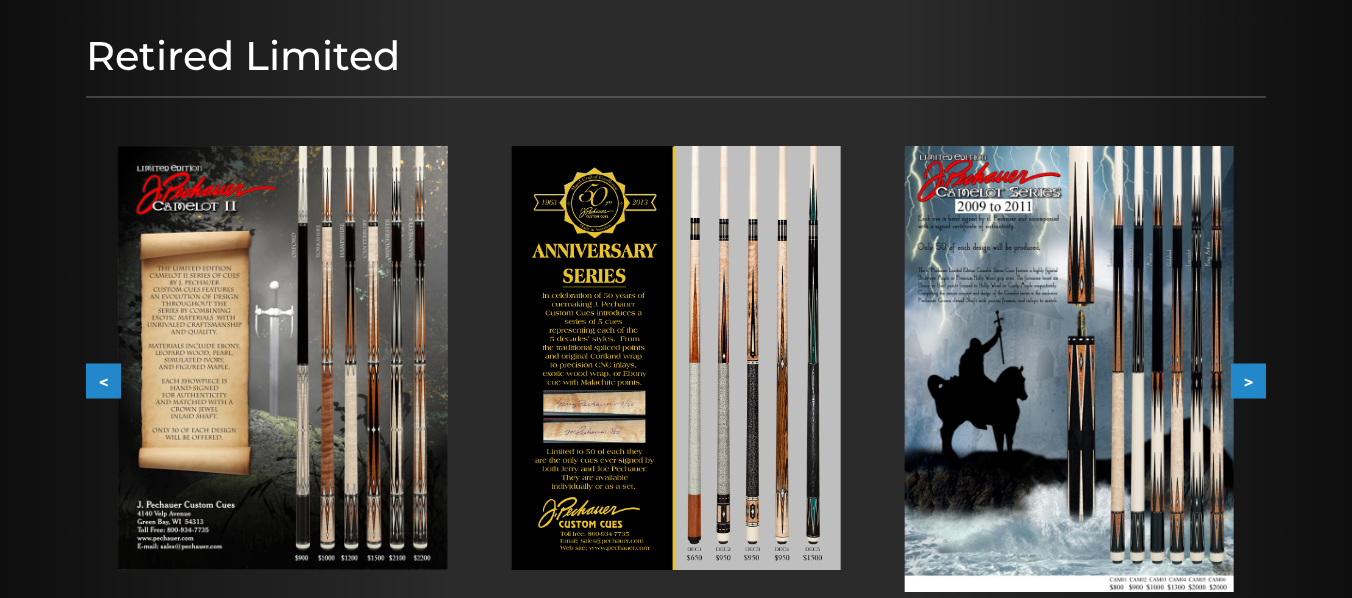 click on ">" at bounding box center (1248, 381) 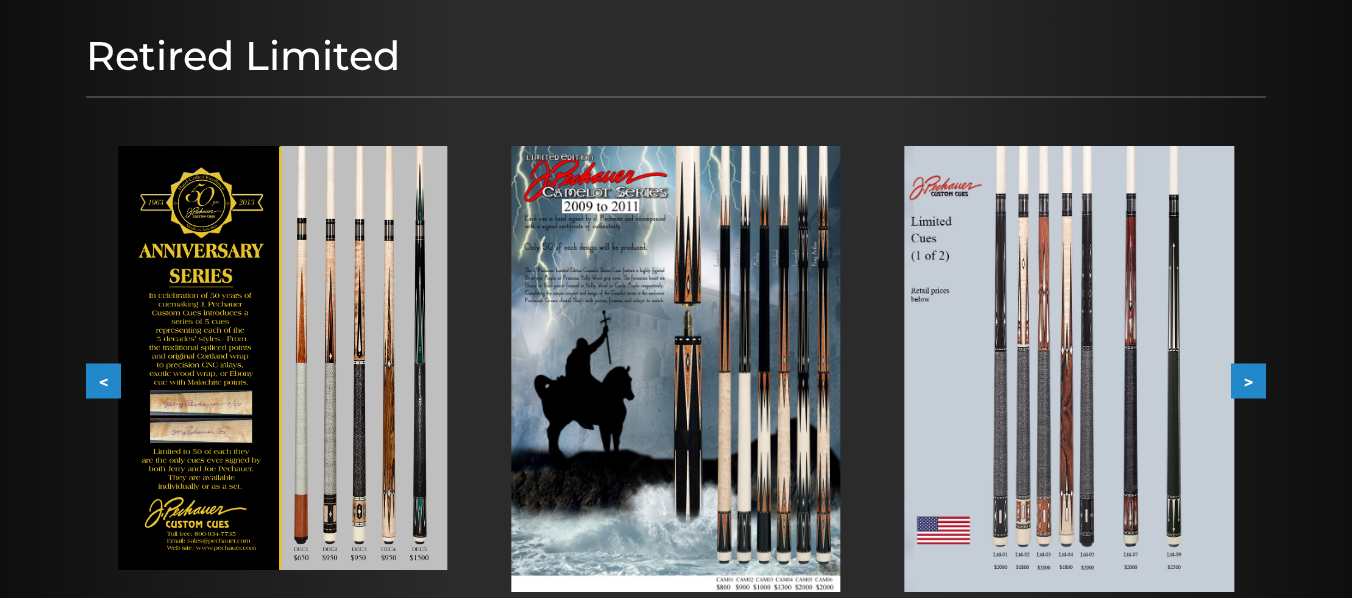 click on ">" at bounding box center [1248, 381] 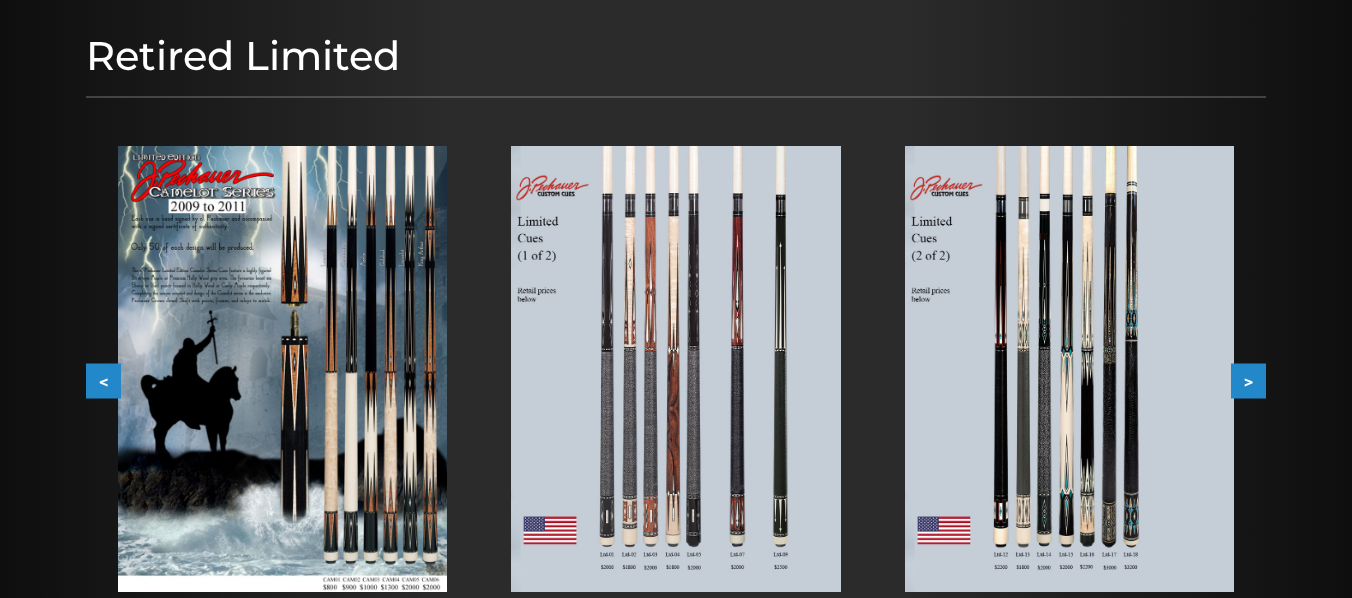 click on ">" at bounding box center [1248, 381] 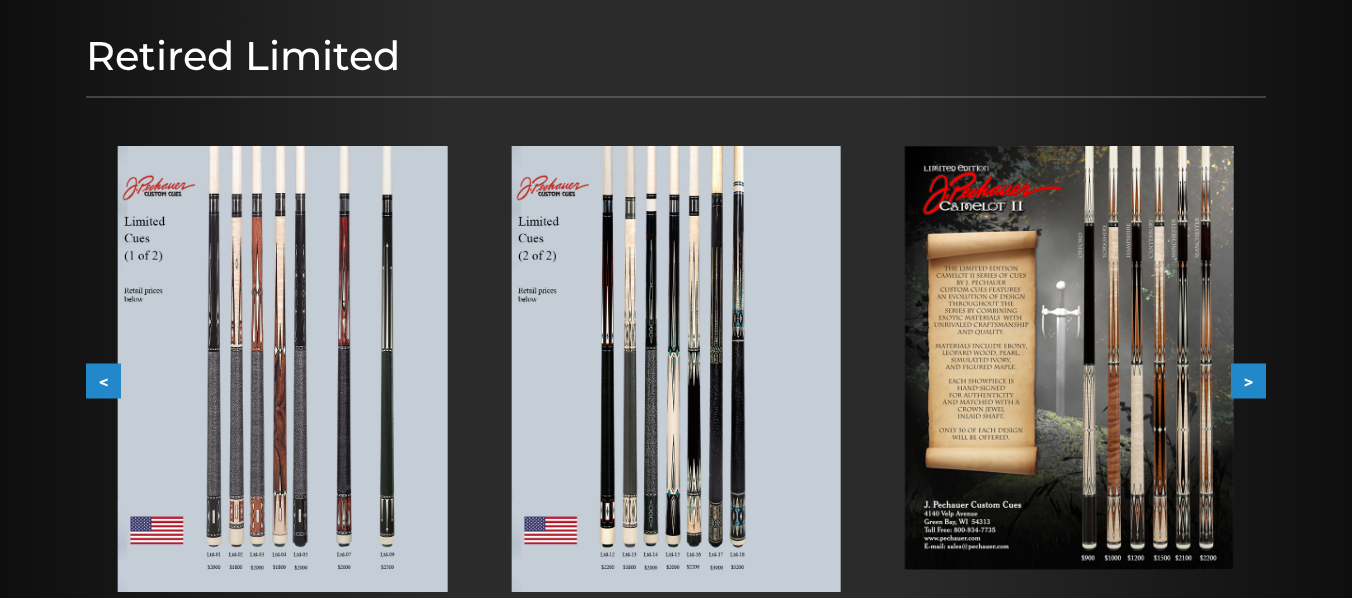 click on ">" at bounding box center (1248, 381) 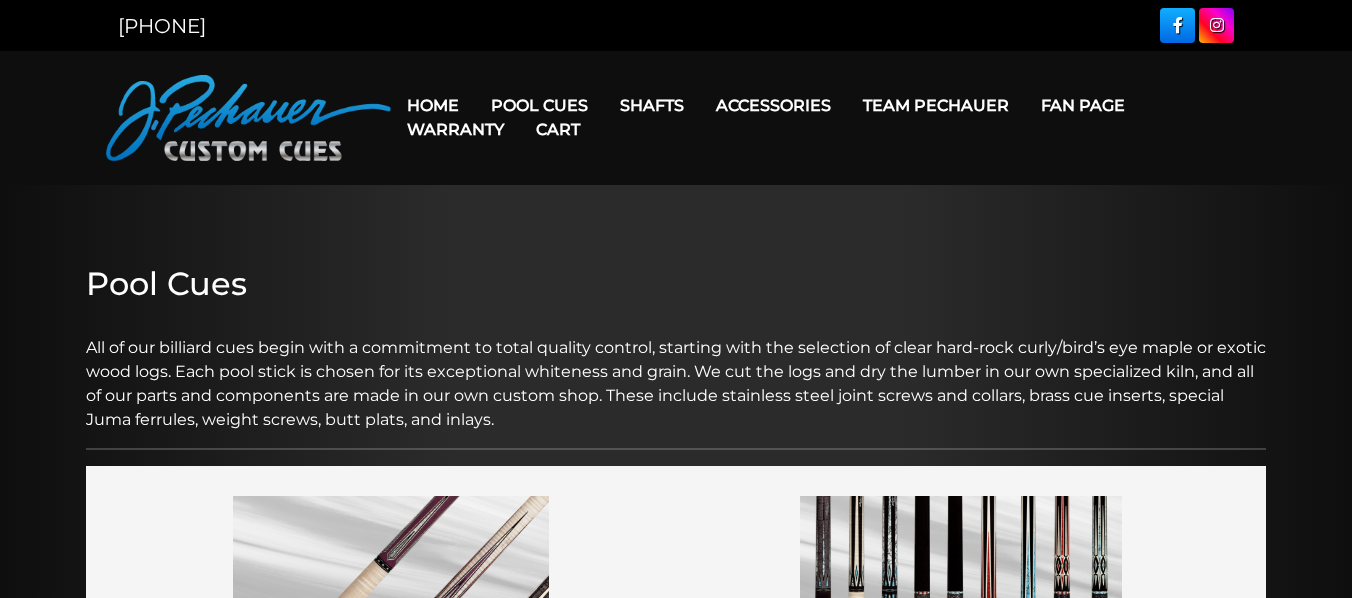 scroll, scrollTop: 0, scrollLeft: 0, axis: both 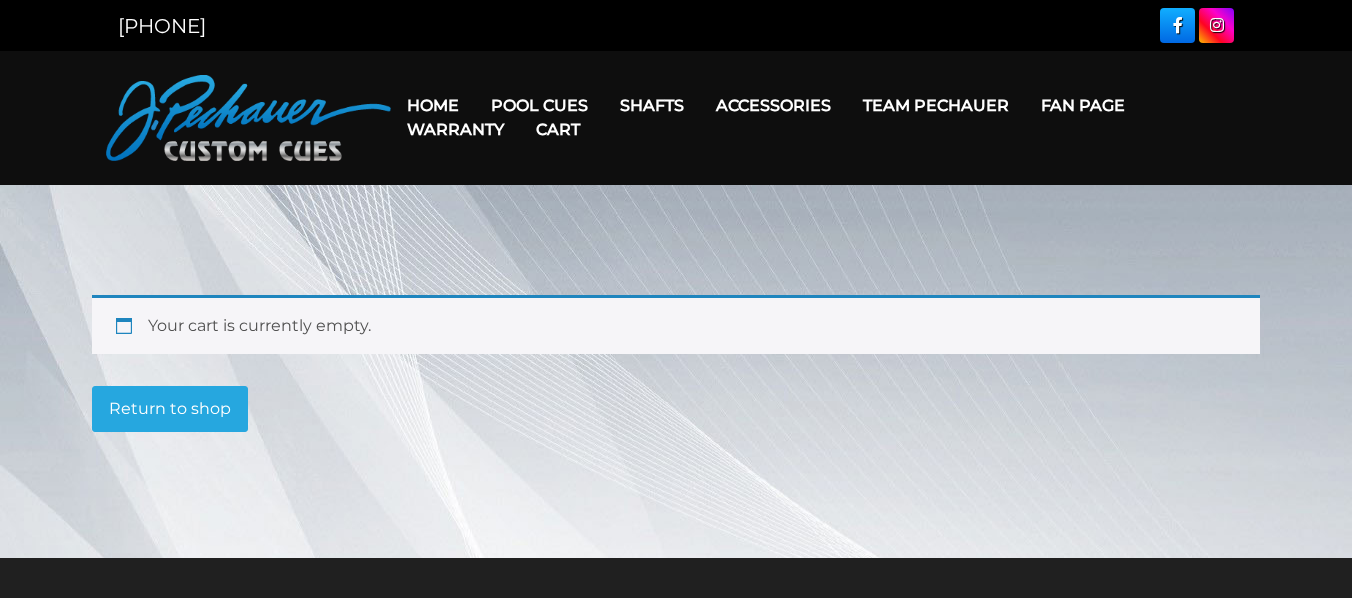 click on "Cart" at bounding box center [558, 129] 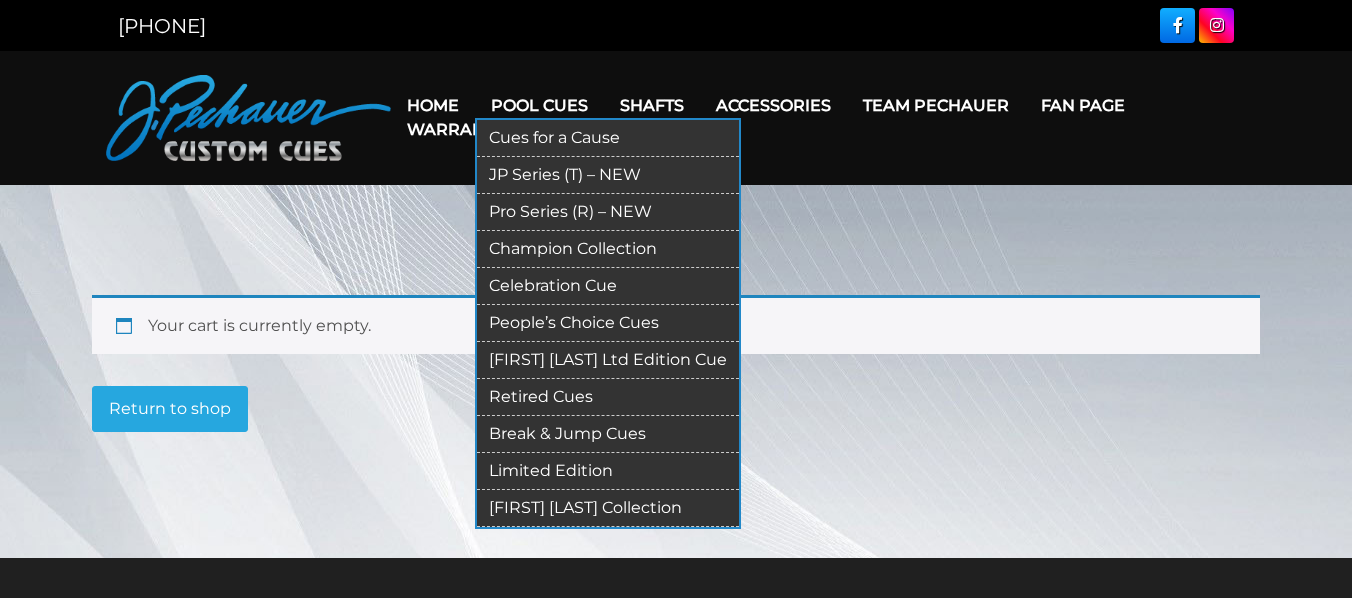 click on "Cues for a Cause" at bounding box center [608, 138] 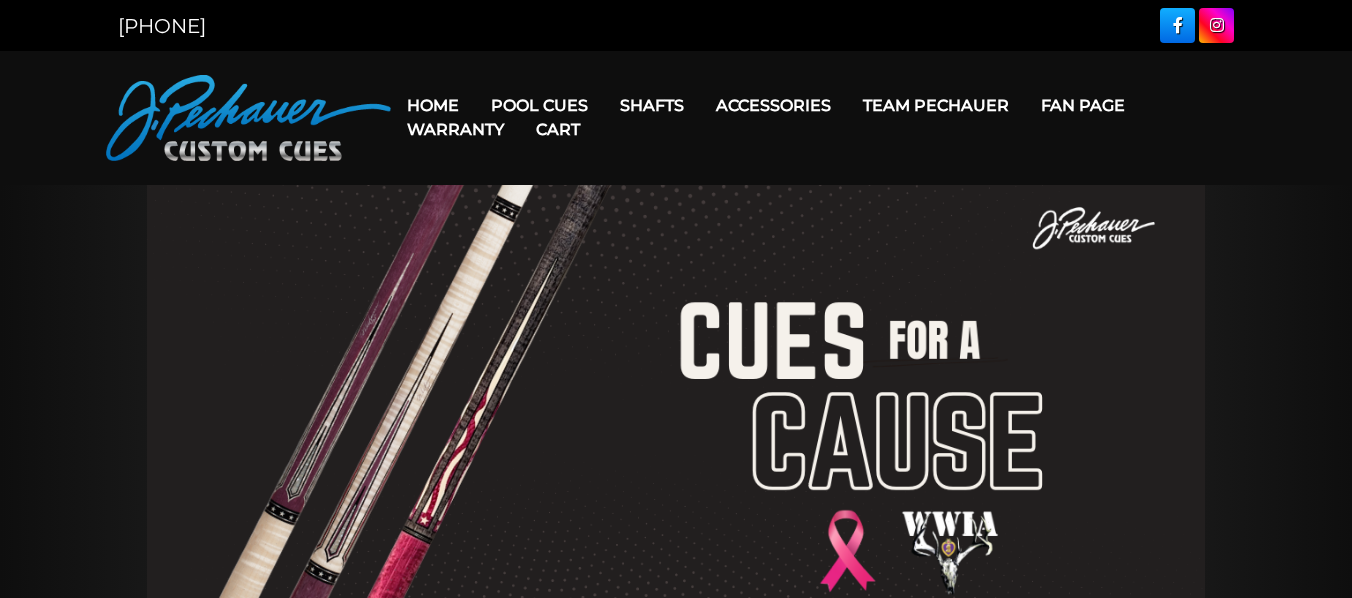 scroll, scrollTop: 0, scrollLeft: 0, axis: both 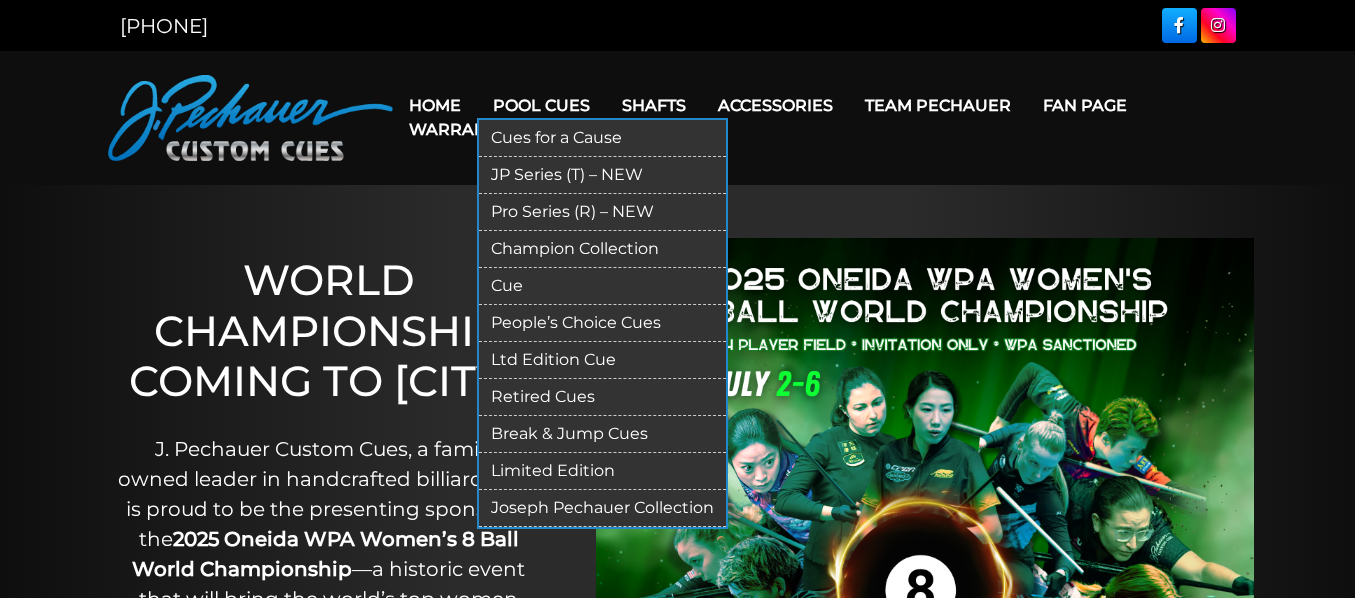 click on "Pool Cues" at bounding box center (541, 105) 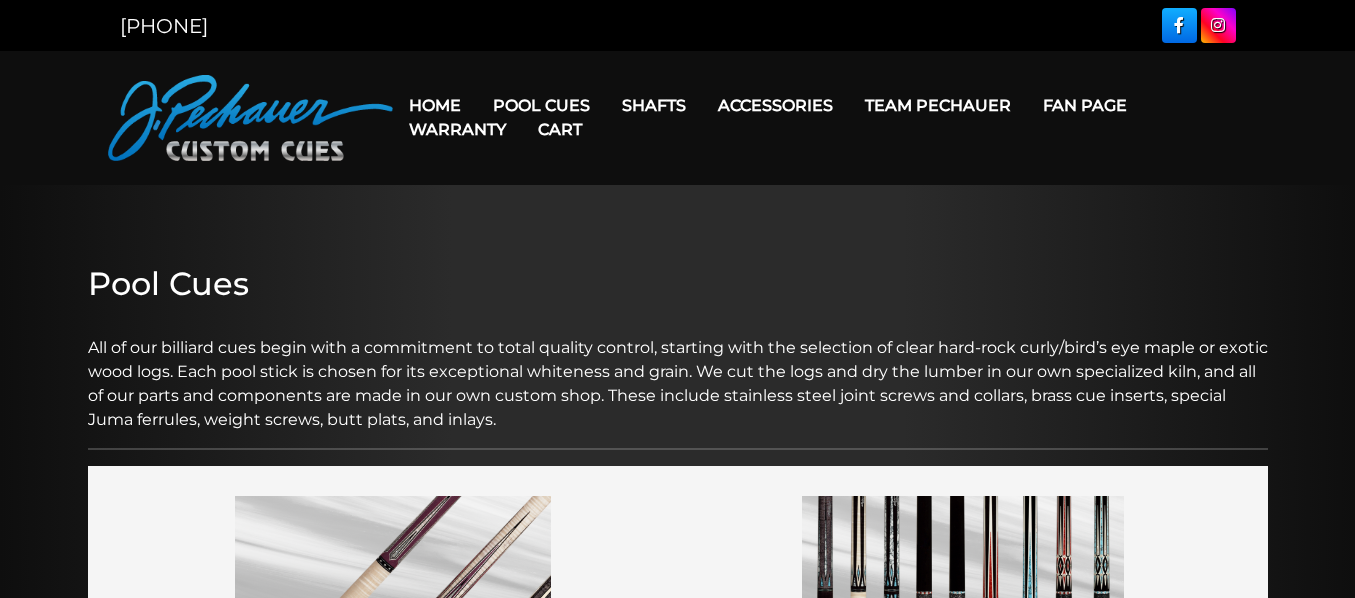 scroll, scrollTop: 0, scrollLeft: 0, axis: both 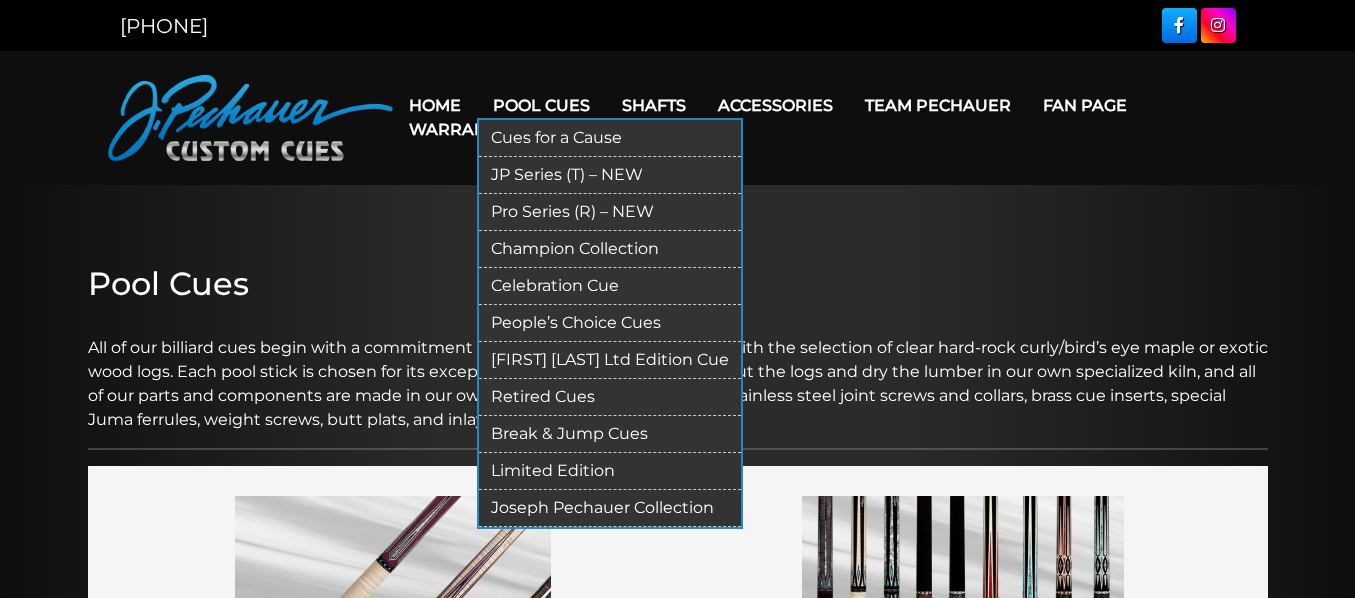 click on "Joseph Pechauer Collection" at bounding box center (610, 508) 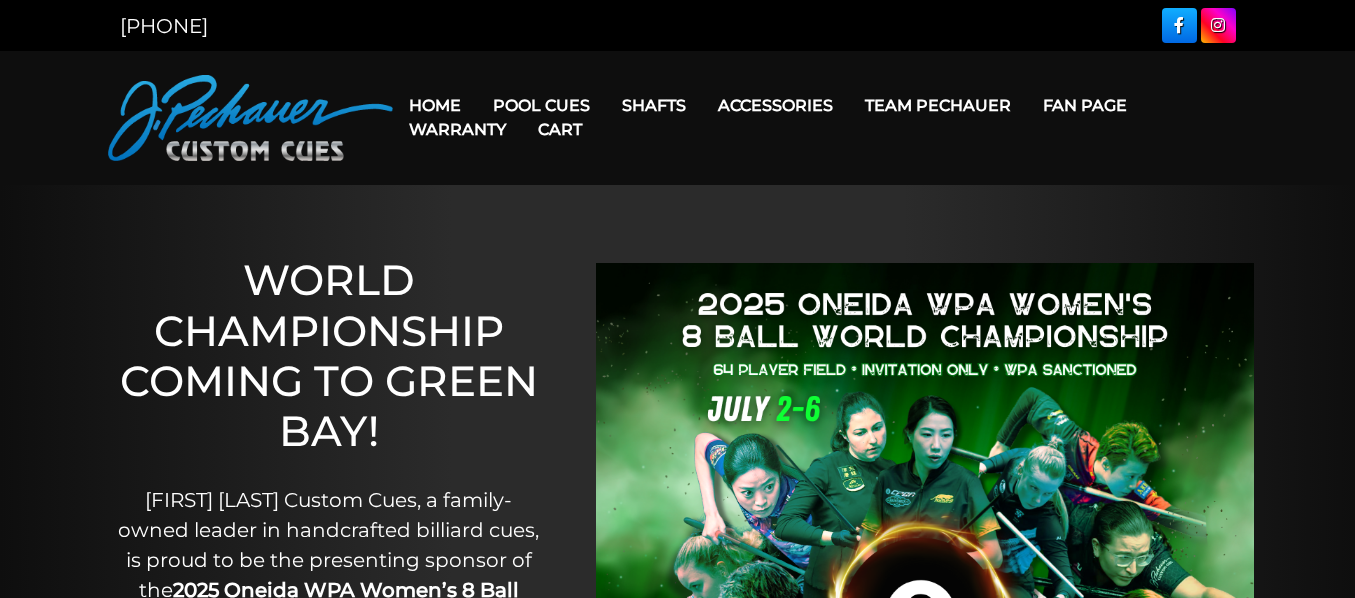 scroll, scrollTop: 0, scrollLeft: 0, axis: both 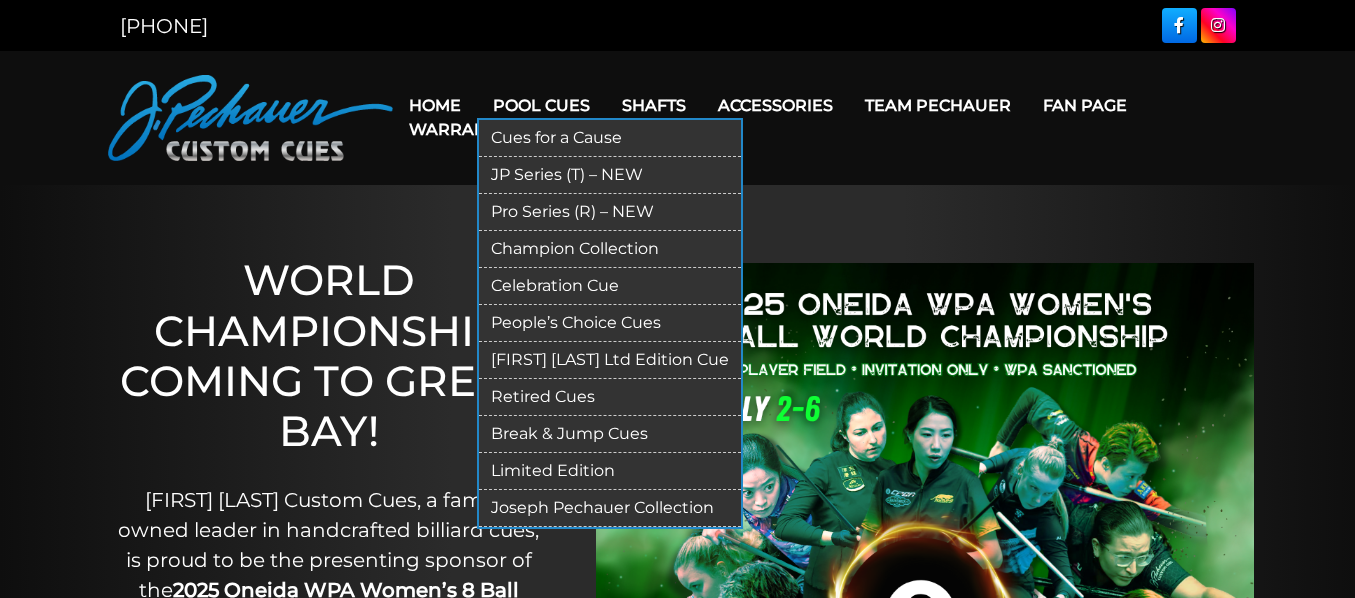 click on "Retired Cues" at bounding box center [610, 397] 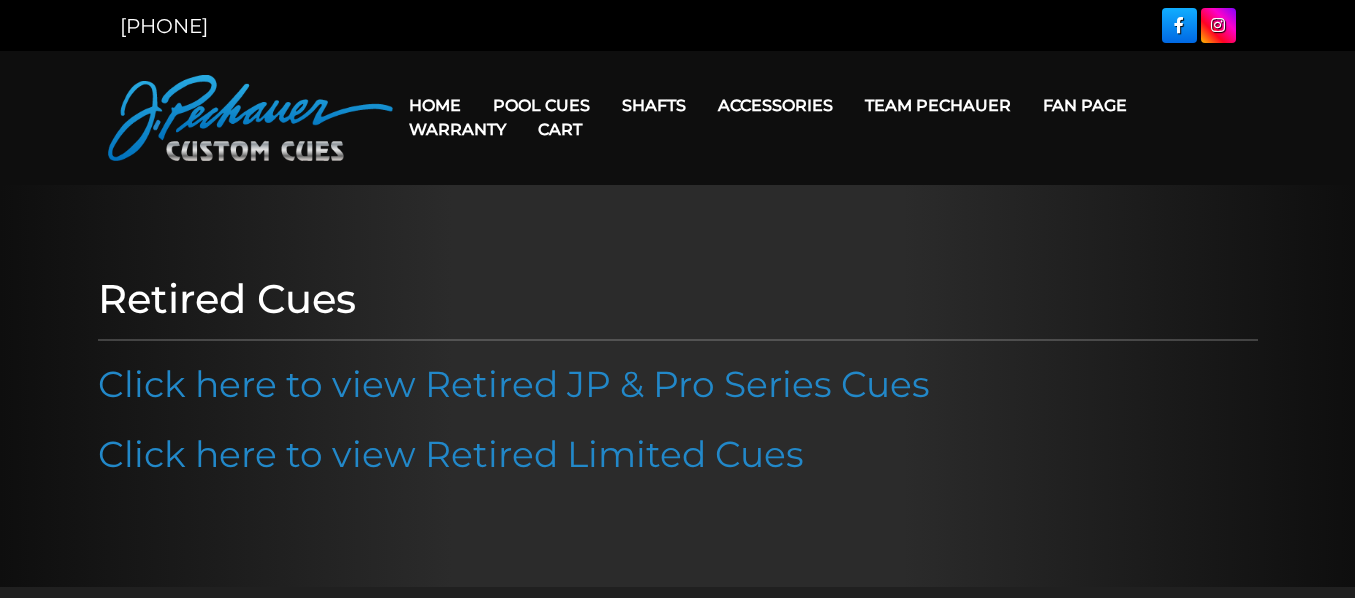 scroll, scrollTop: 0, scrollLeft: 0, axis: both 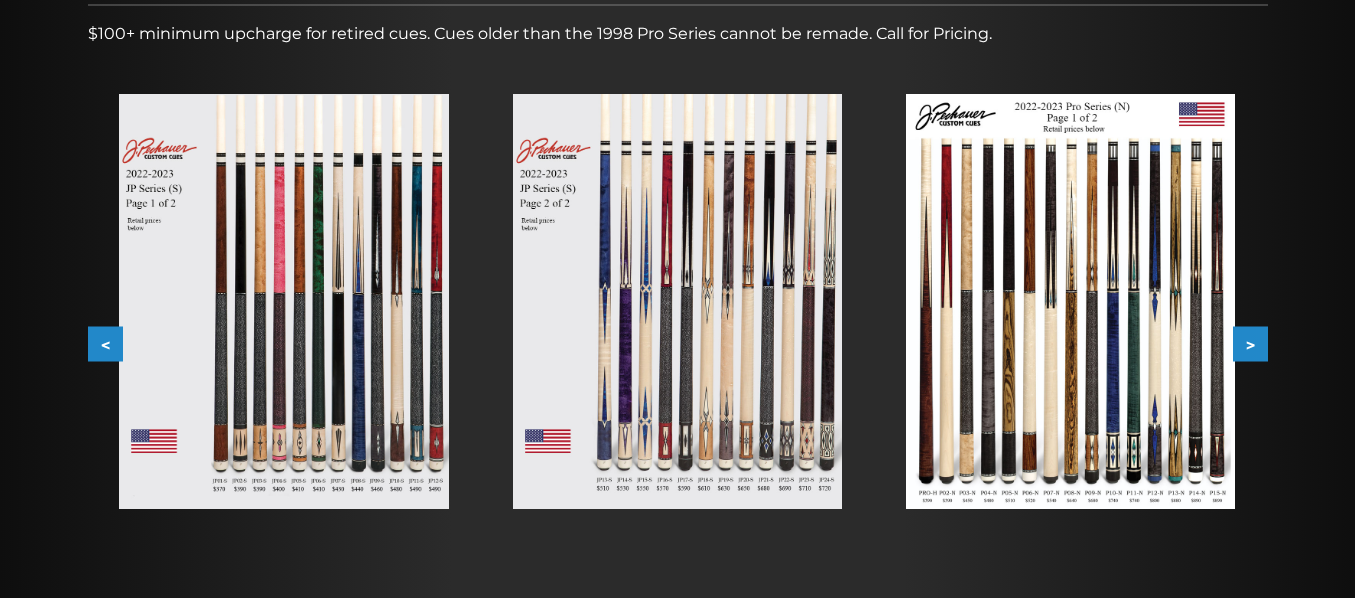 click on ">" at bounding box center (1250, 344) 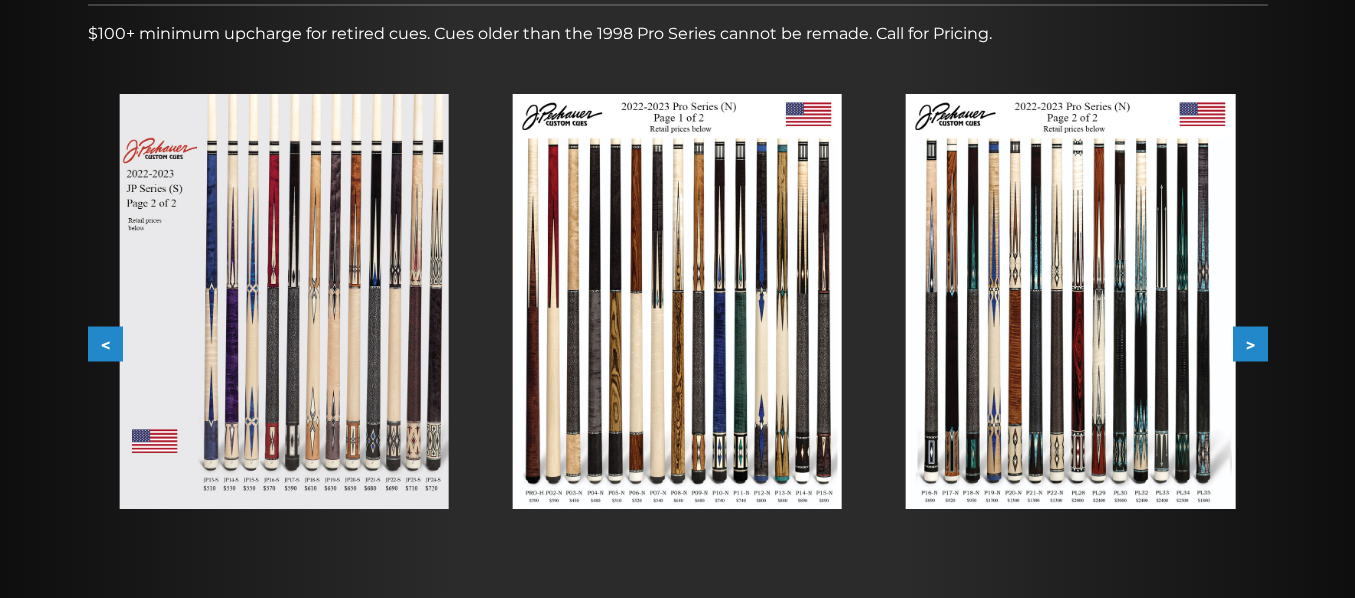 click on ">" at bounding box center [1250, 344] 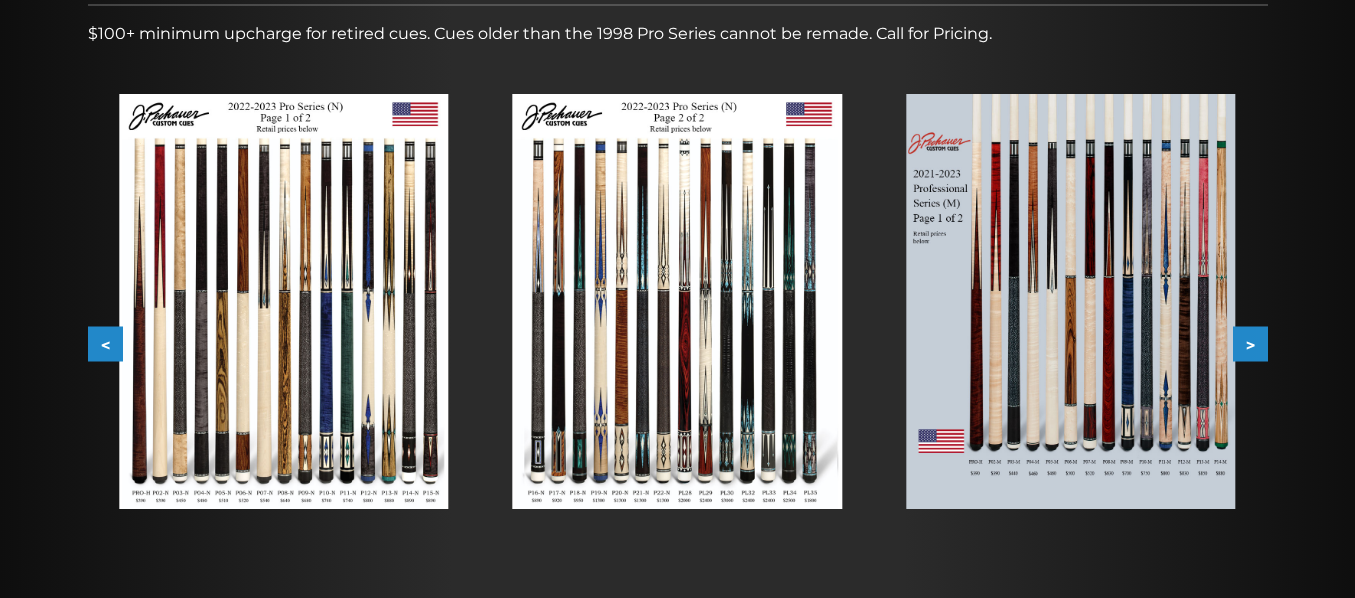 click on ">" at bounding box center (1250, 344) 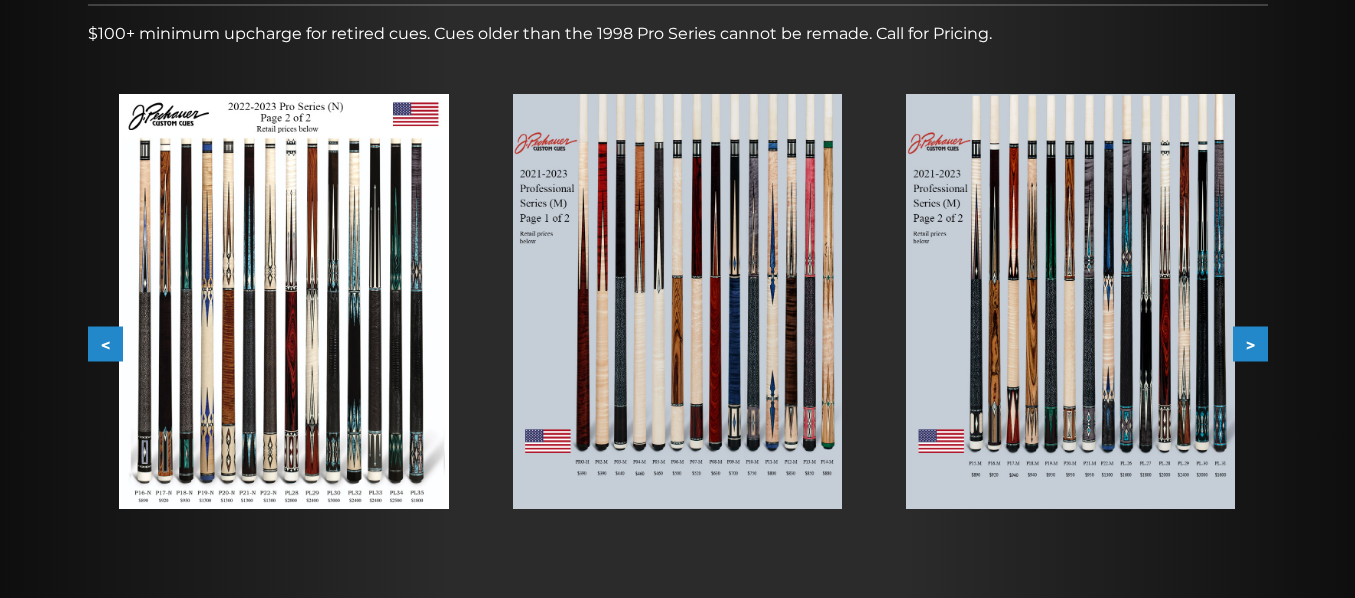 click on ">" at bounding box center (1250, 344) 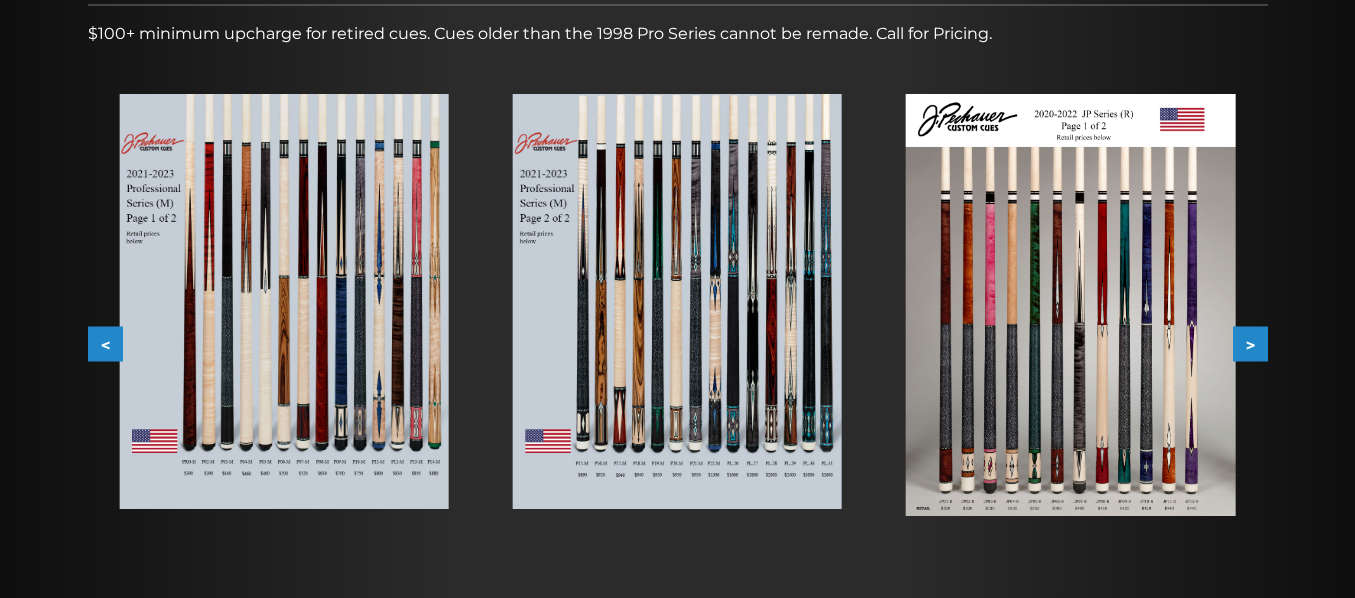 click on ">" at bounding box center [1250, 344] 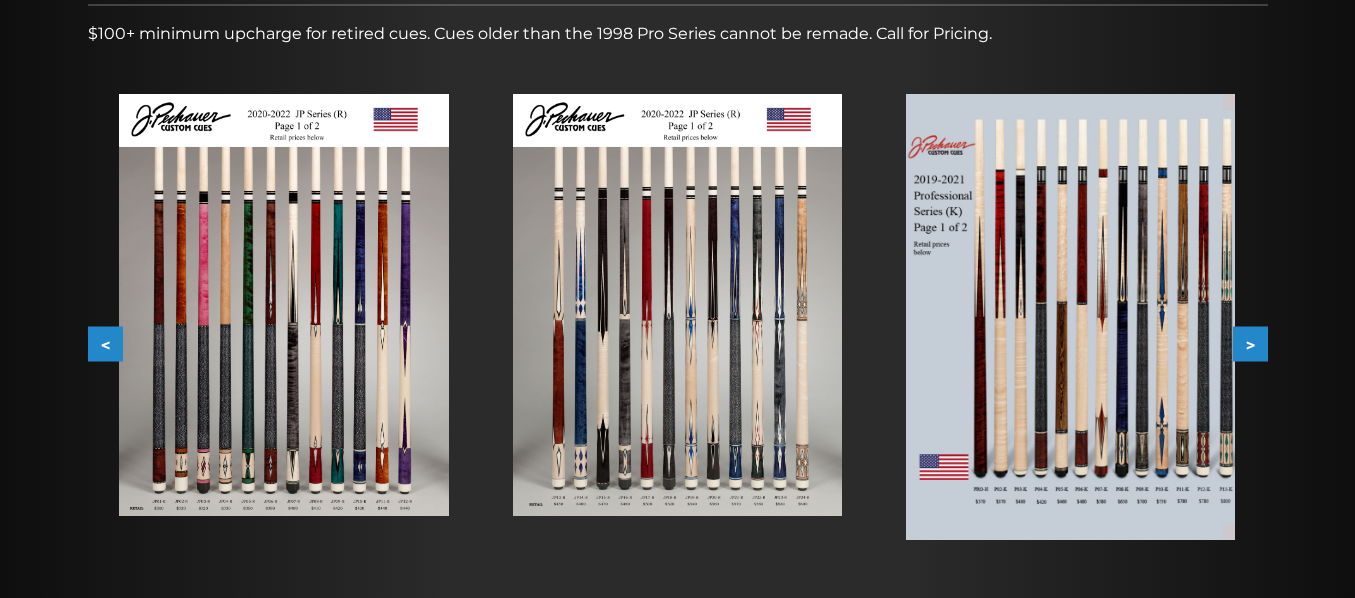 click on ">" at bounding box center [1250, 344] 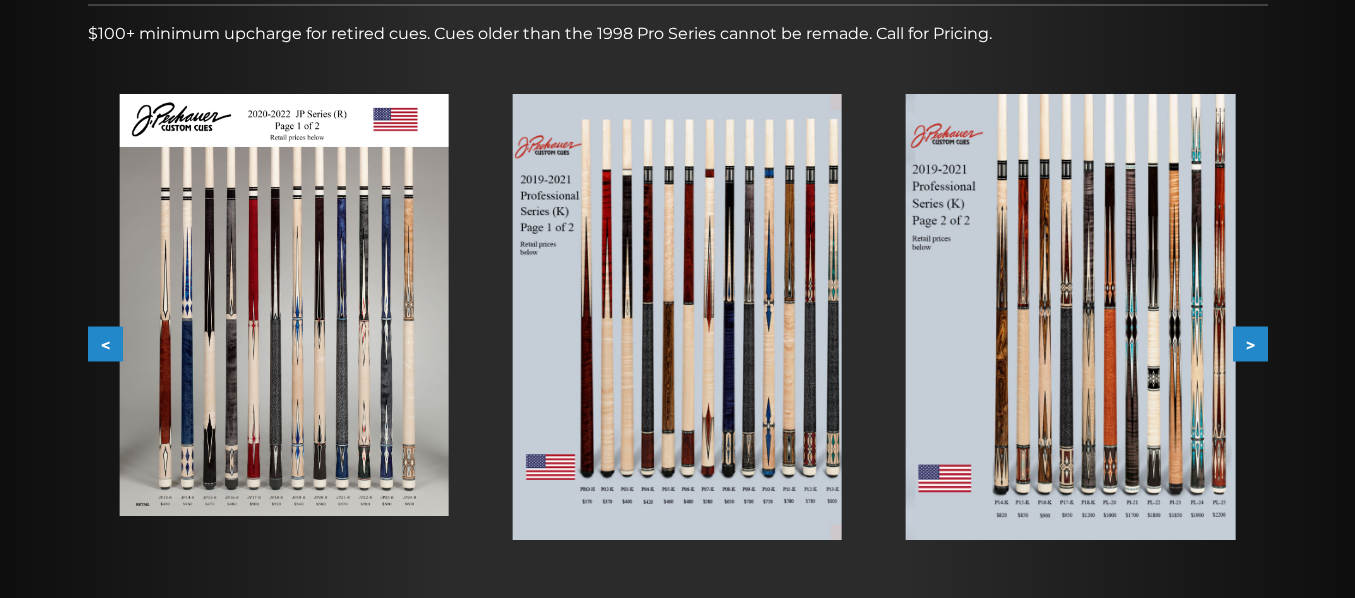 click on ">" at bounding box center (1250, 344) 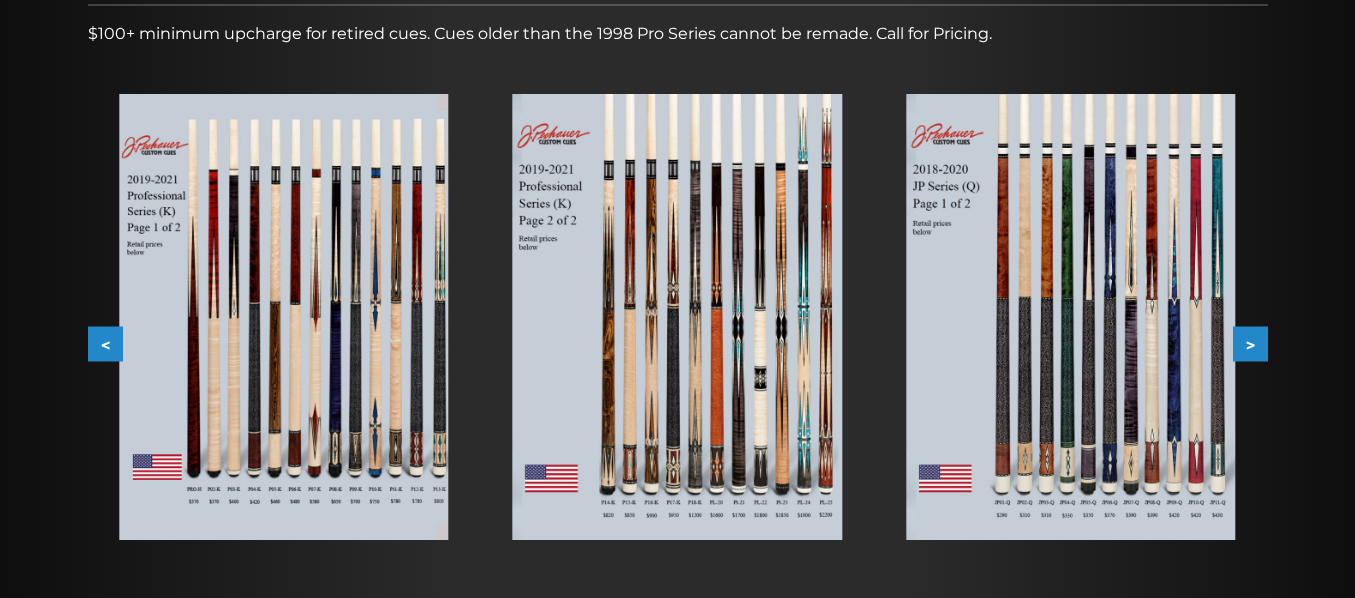 click on ">" at bounding box center (1250, 344) 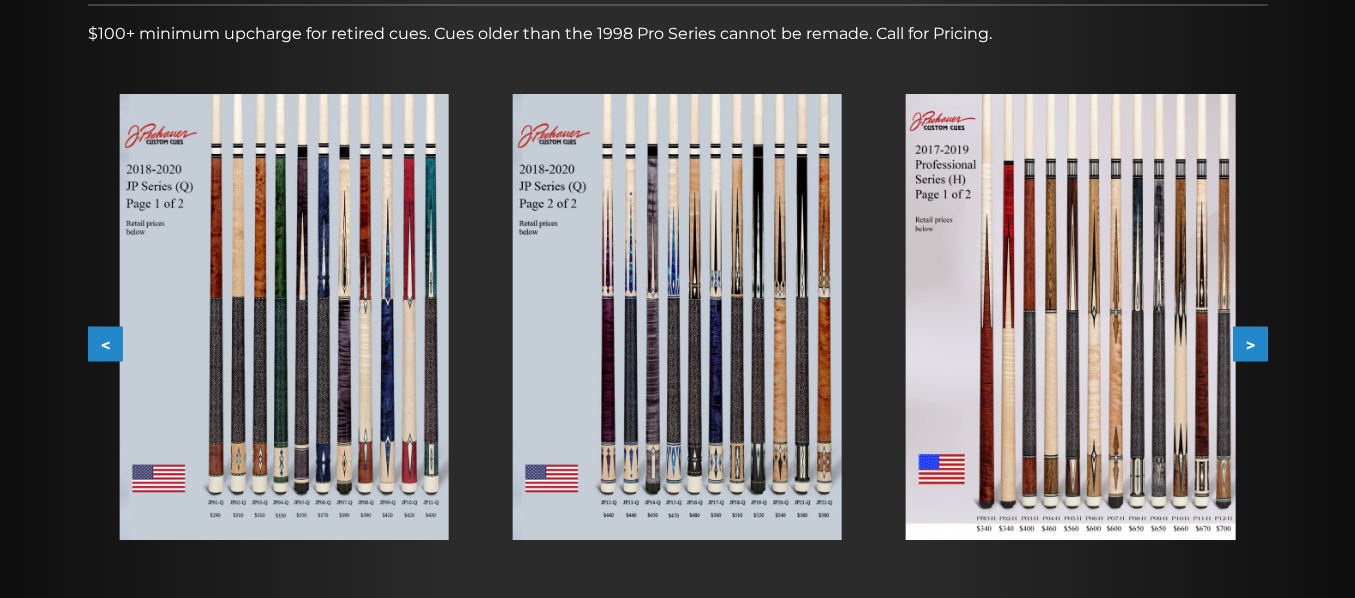 click on ">" at bounding box center [1250, 344] 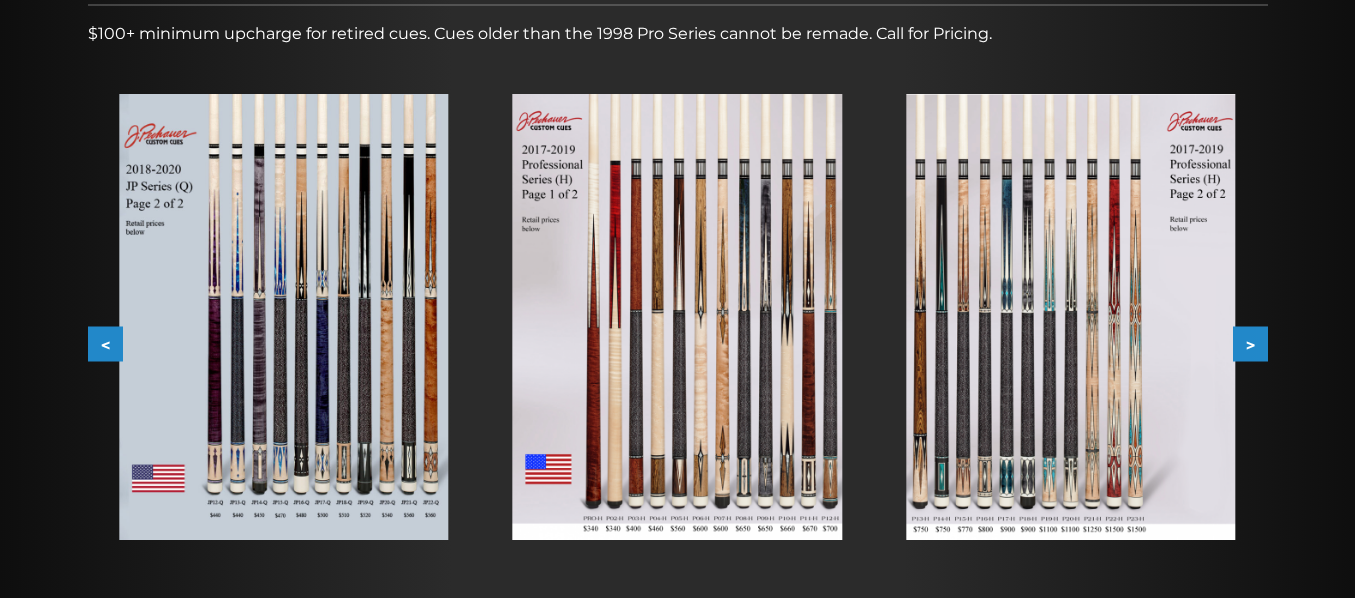 click on ">" at bounding box center (1250, 344) 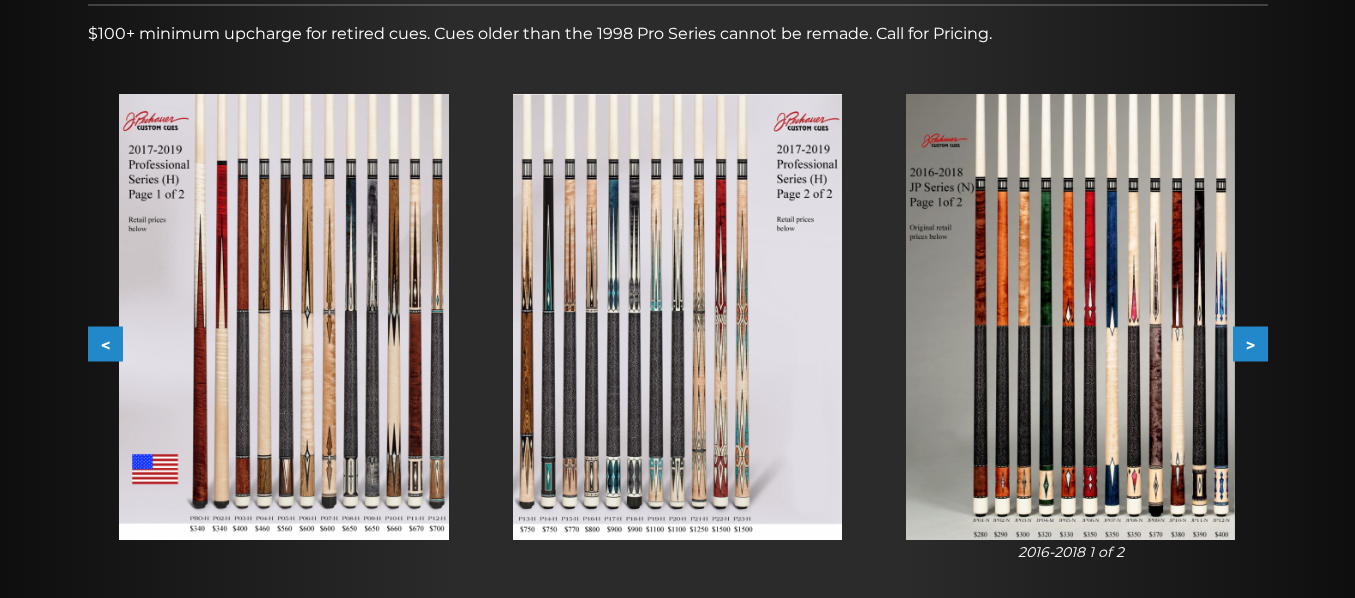click on ">" at bounding box center [1250, 344] 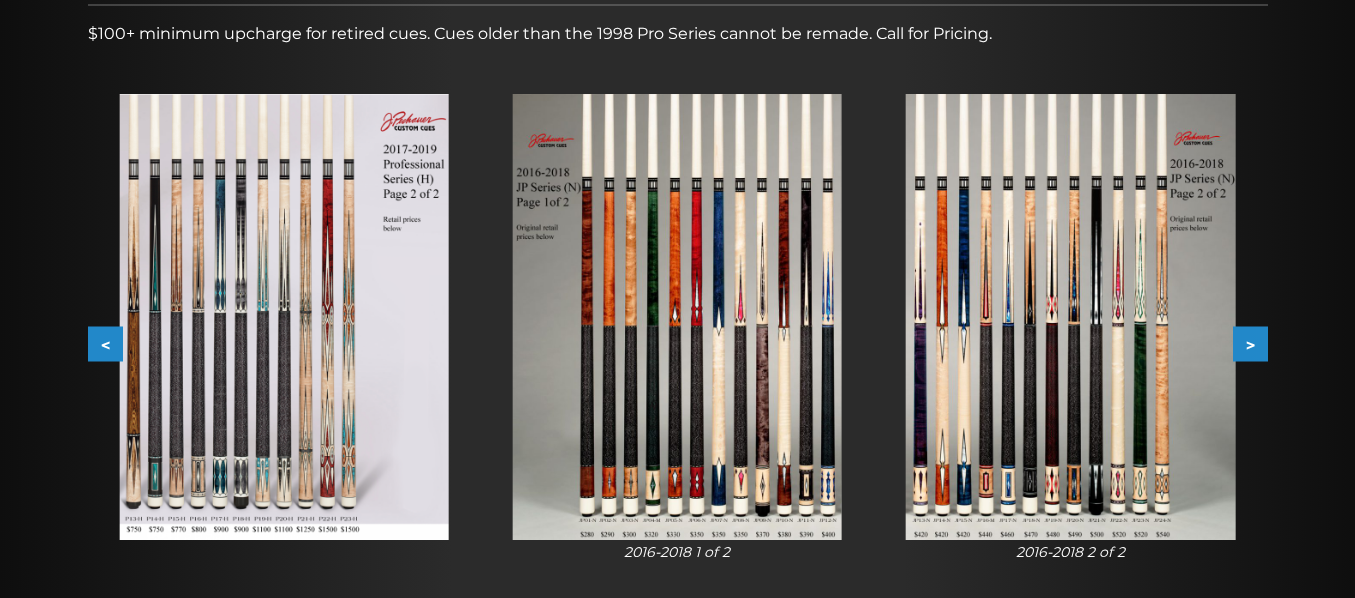 click on ">" at bounding box center (1250, 344) 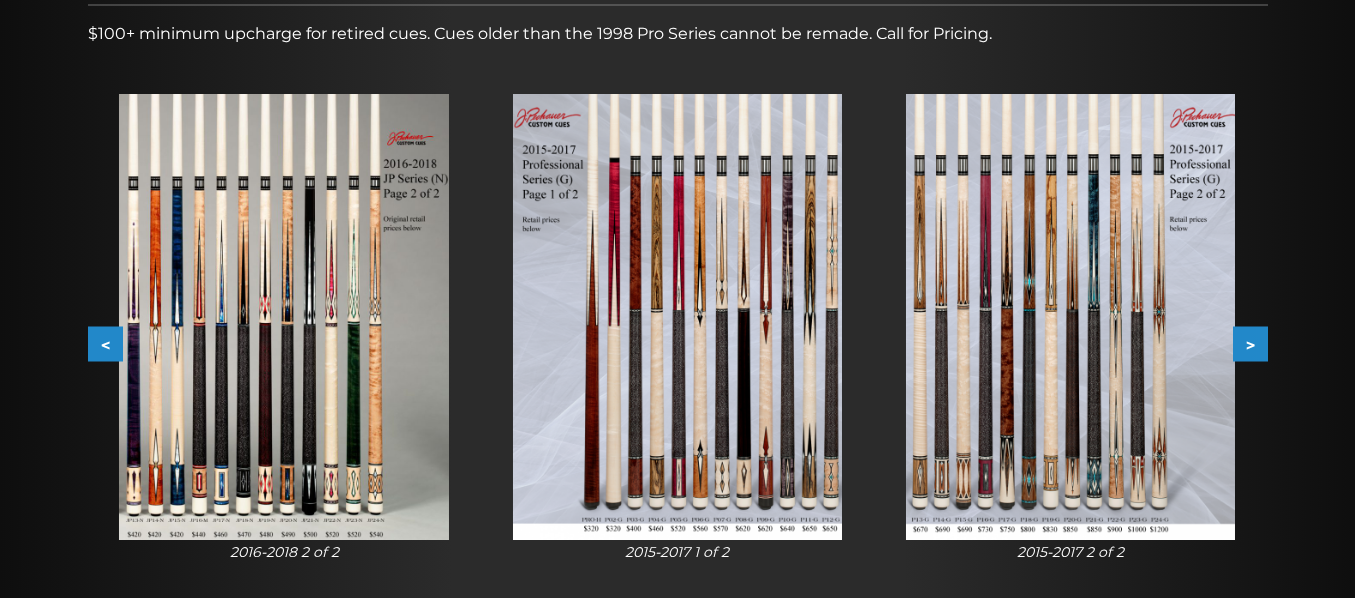click on ">" at bounding box center (1250, 344) 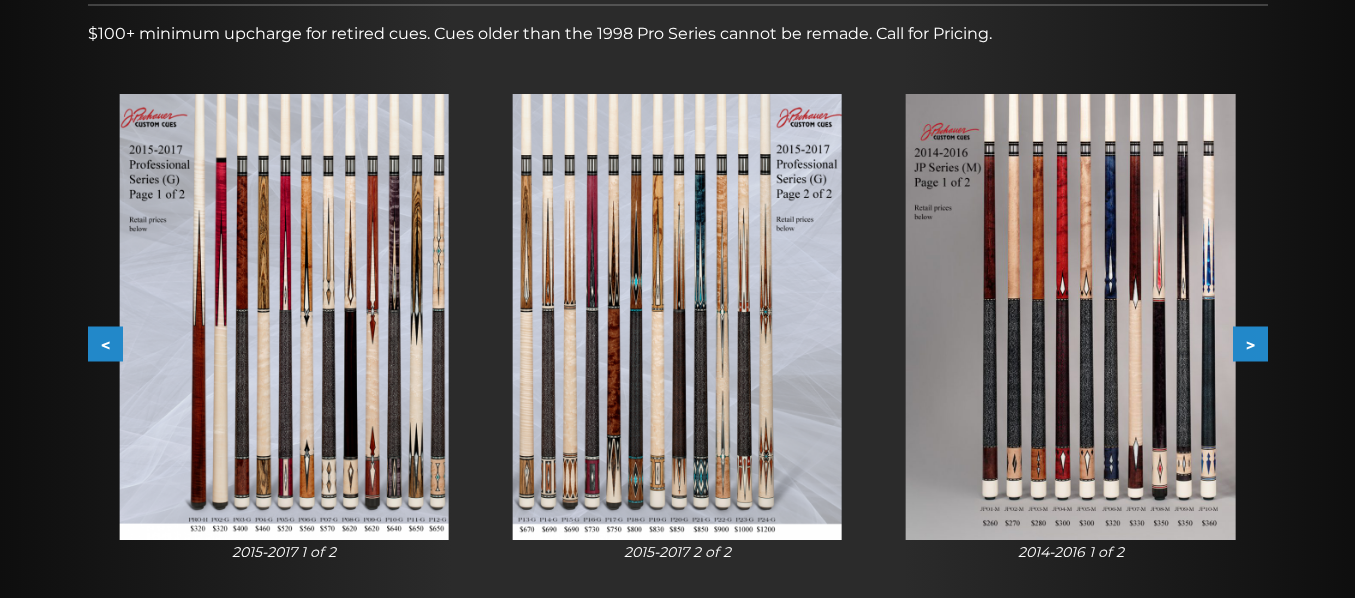 click on ">" at bounding box center (1250, 344) 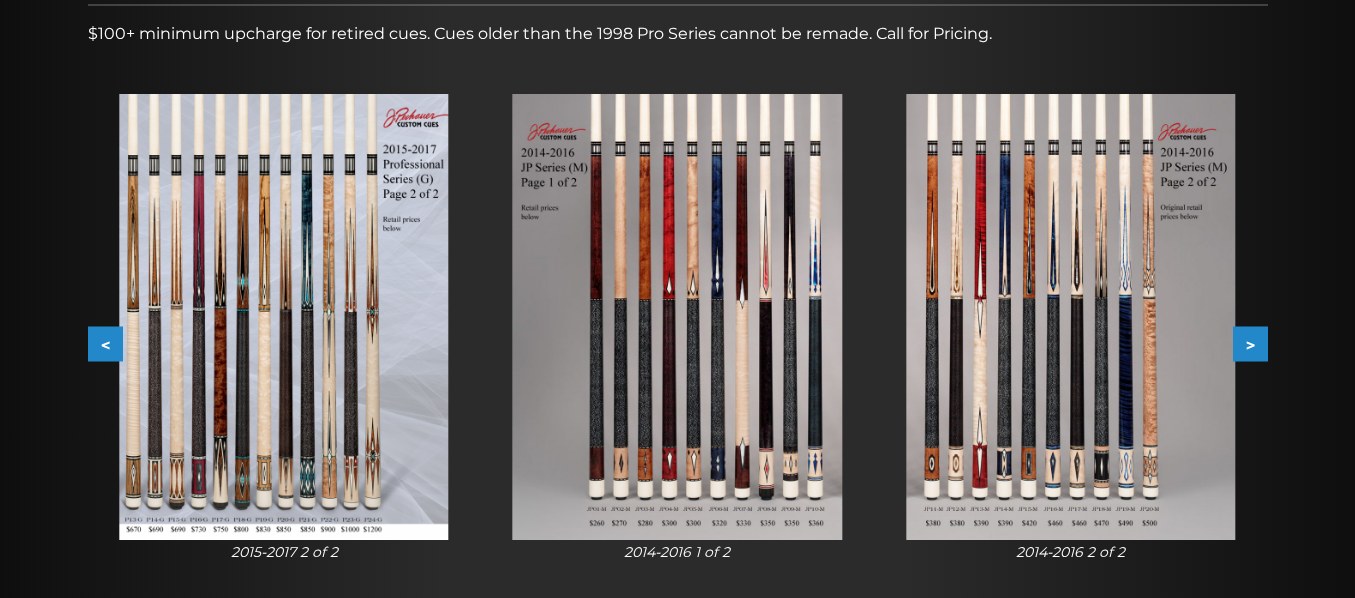 click on ">" at bounding box center (1250, 344) 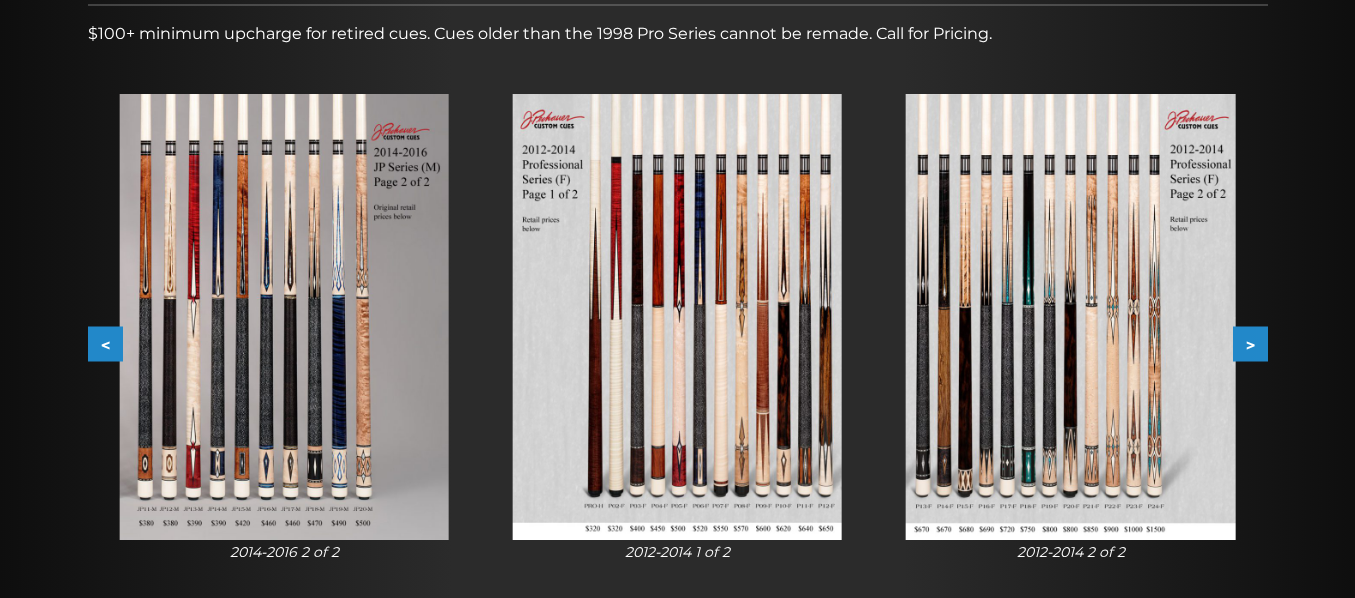 click on ">" at bounding box center (1250, 344) 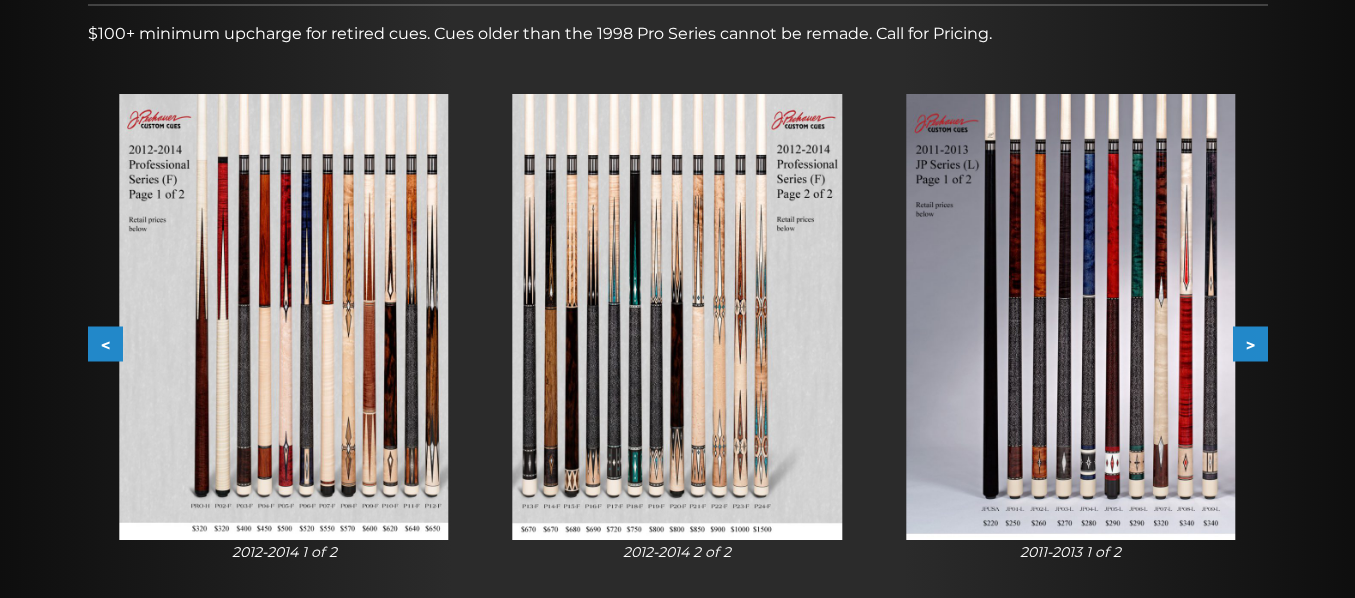 click on ">" at bounding box center (1250, 344) 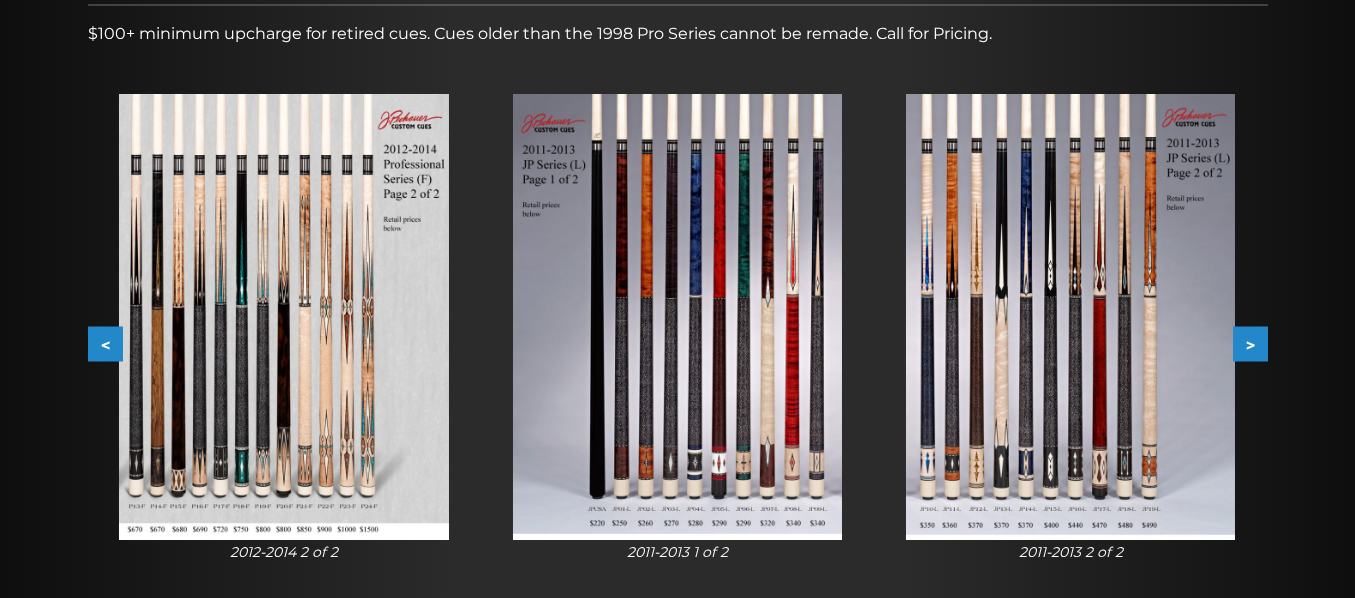 click on ">" at bounding box center [1250, 344] 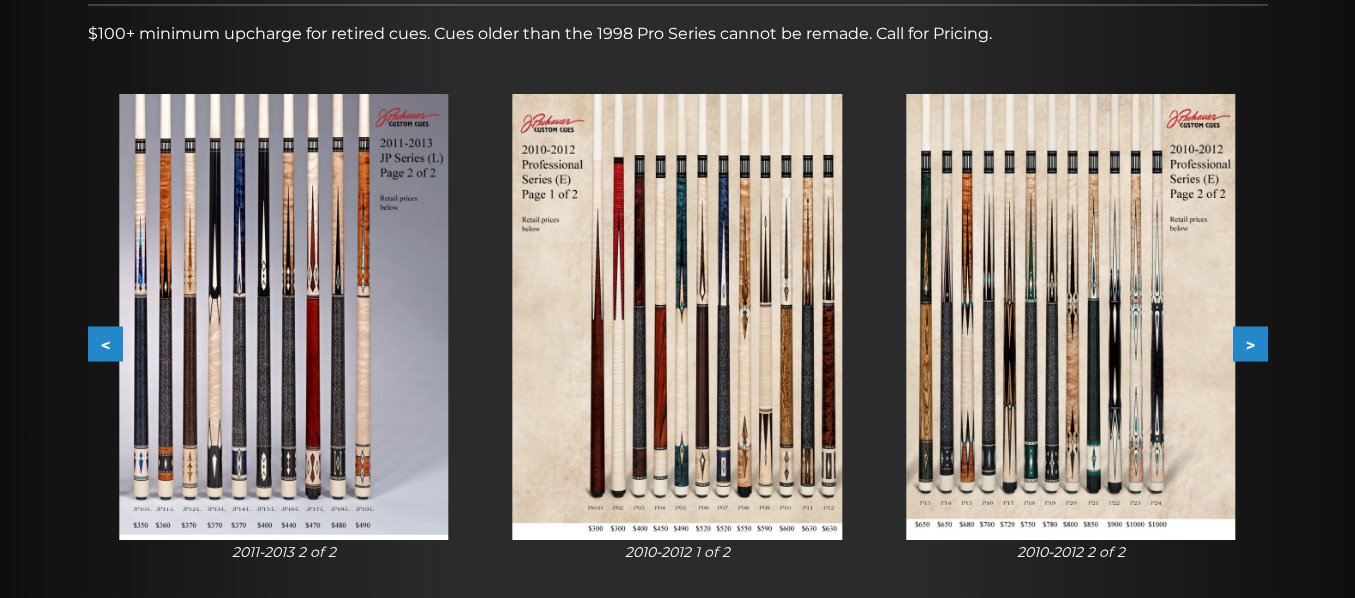 click on ">" at bounding box center (1250, 344) 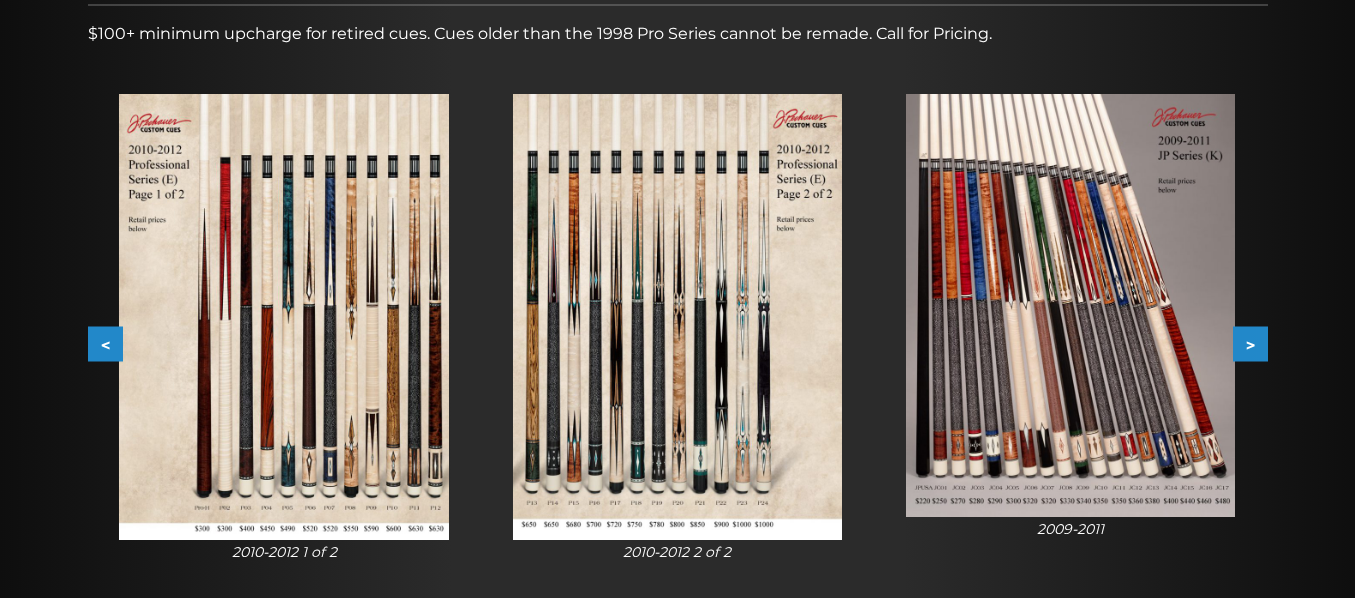 click on ">" at bounding box center (1250, 344) 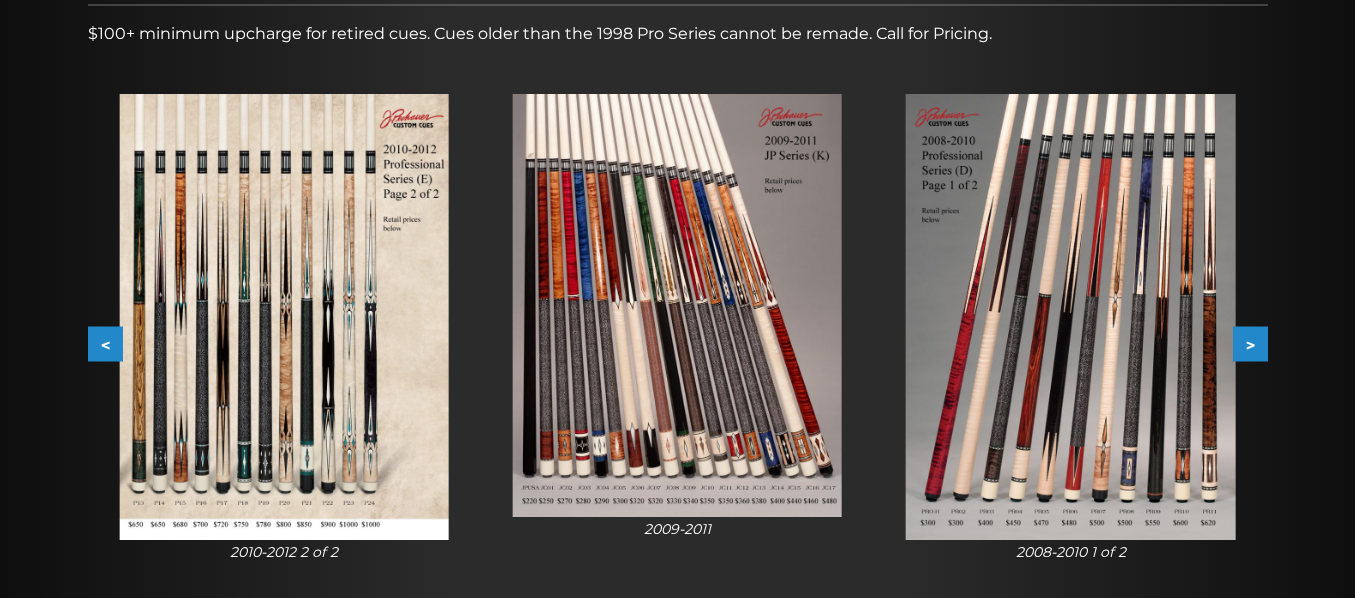 click on ">" at bounding box center [1250, 344] 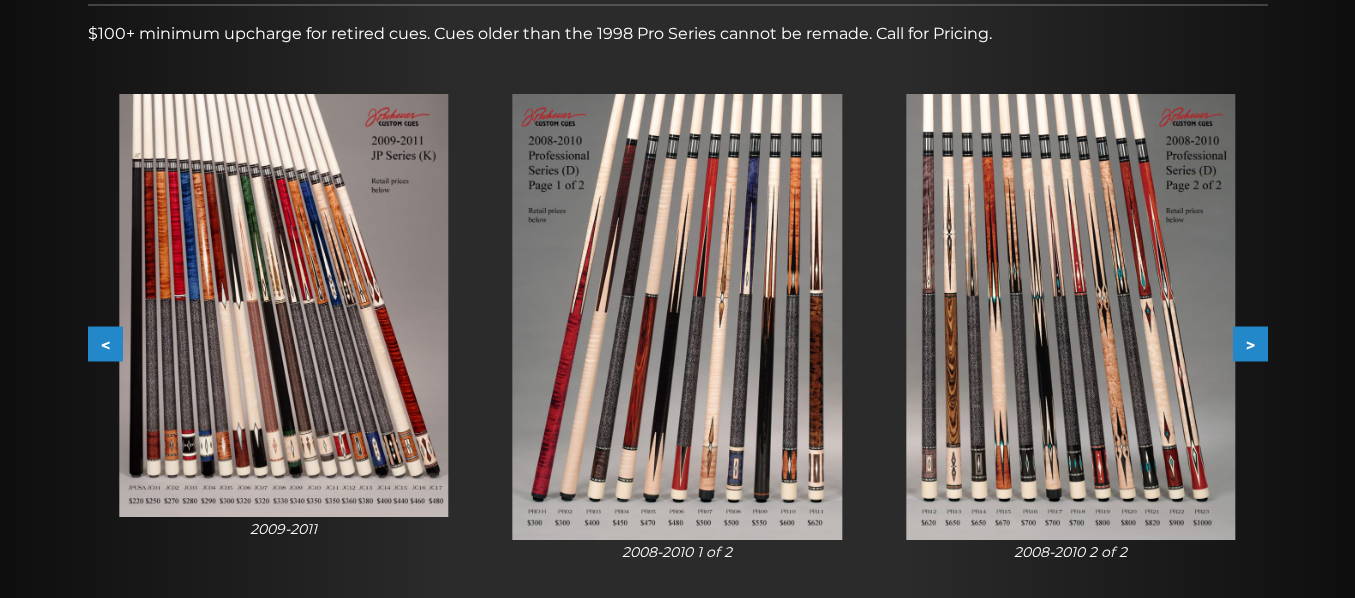 click on ">" at bounding box center (1250, 344) 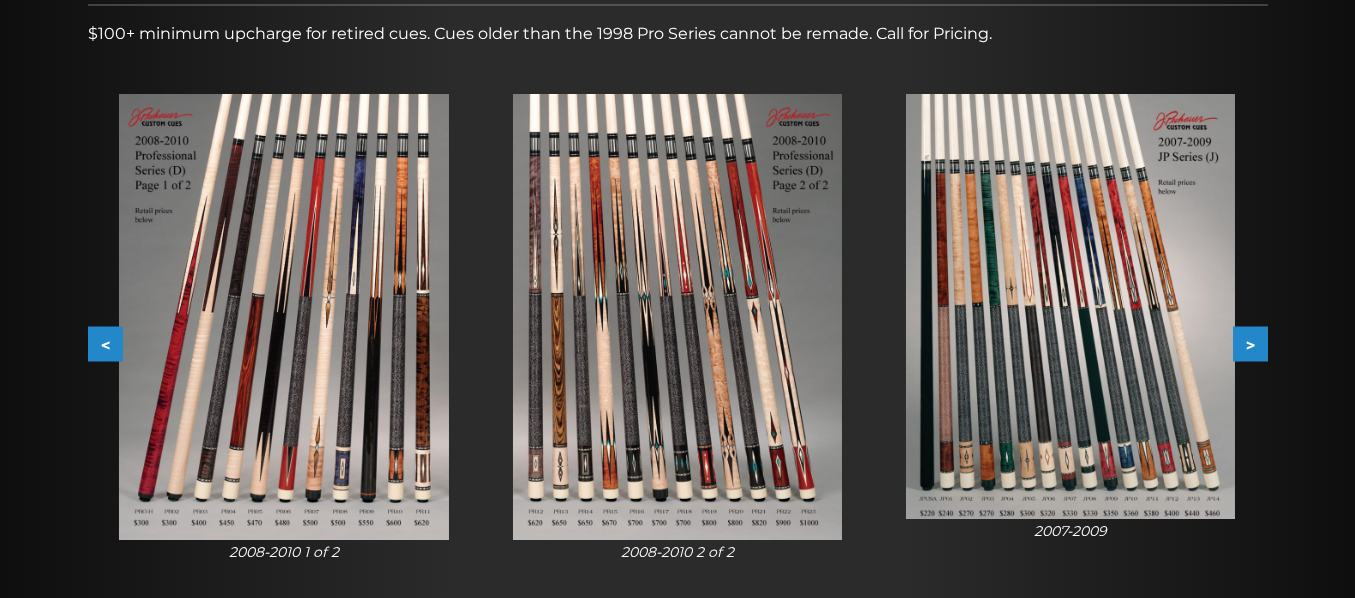 click on ">" at bounding box center [1250, 344] 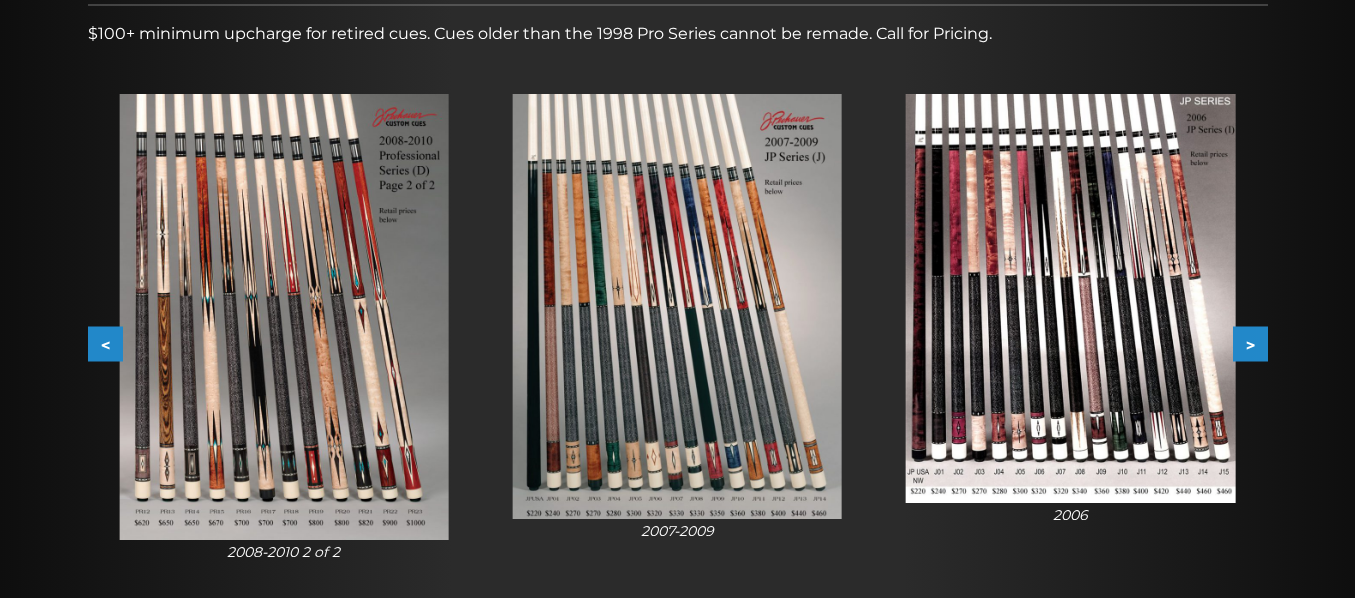 click on ">" at bounding box center [1250, 344] 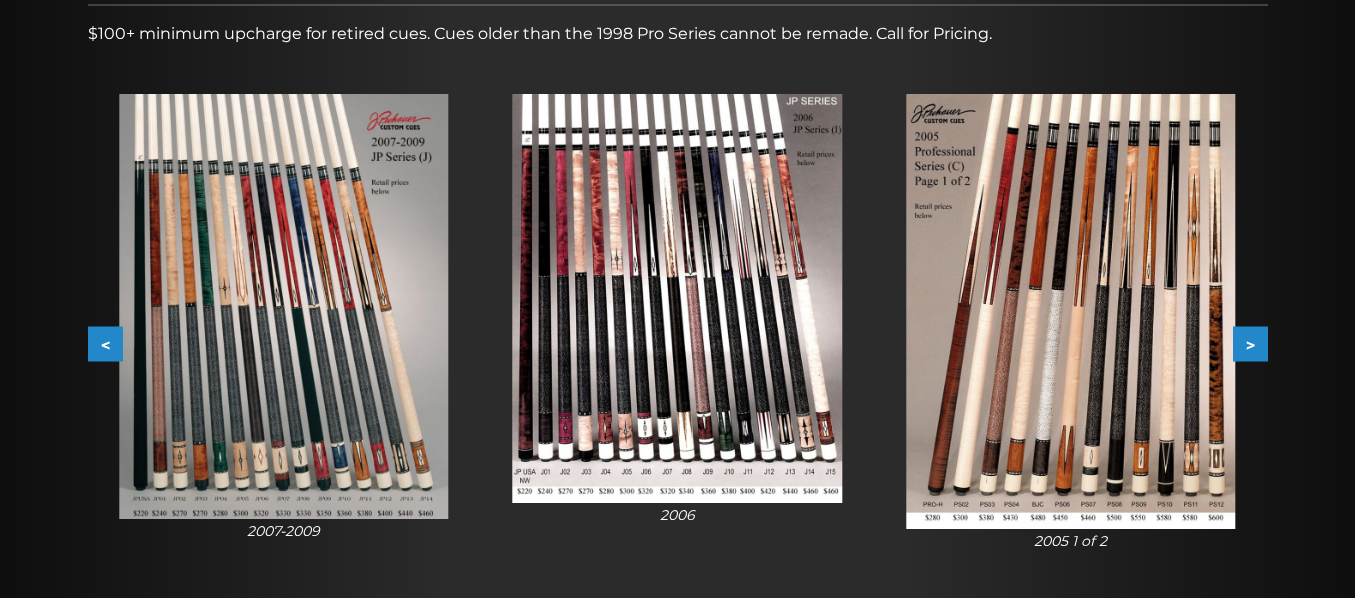 click on ">" at bounding box center [1250, 344] 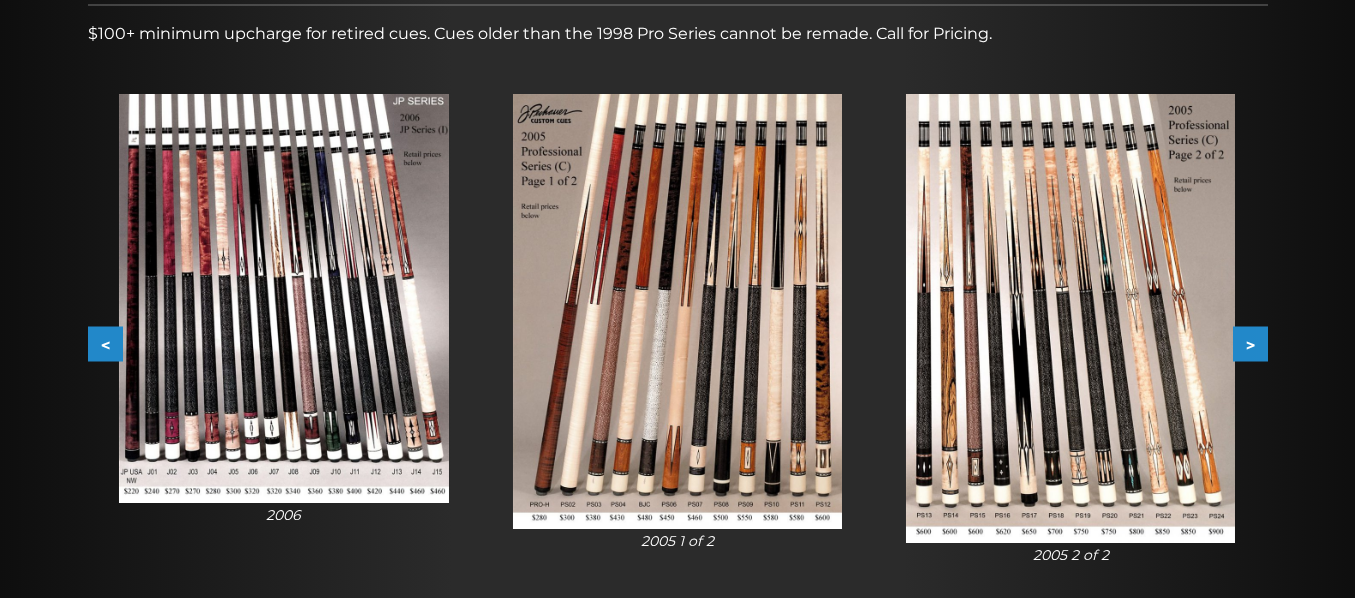 click on ">" at bounding box center (1250, 344) 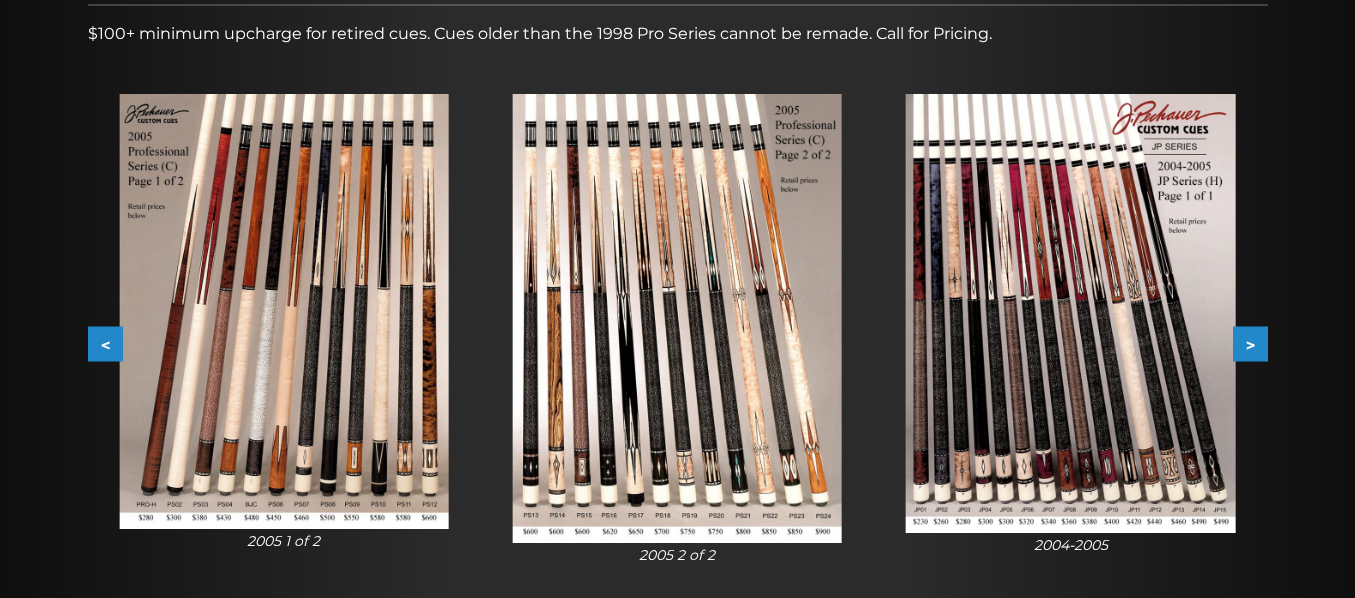 click on ">" at bounding box center [1250, 344] 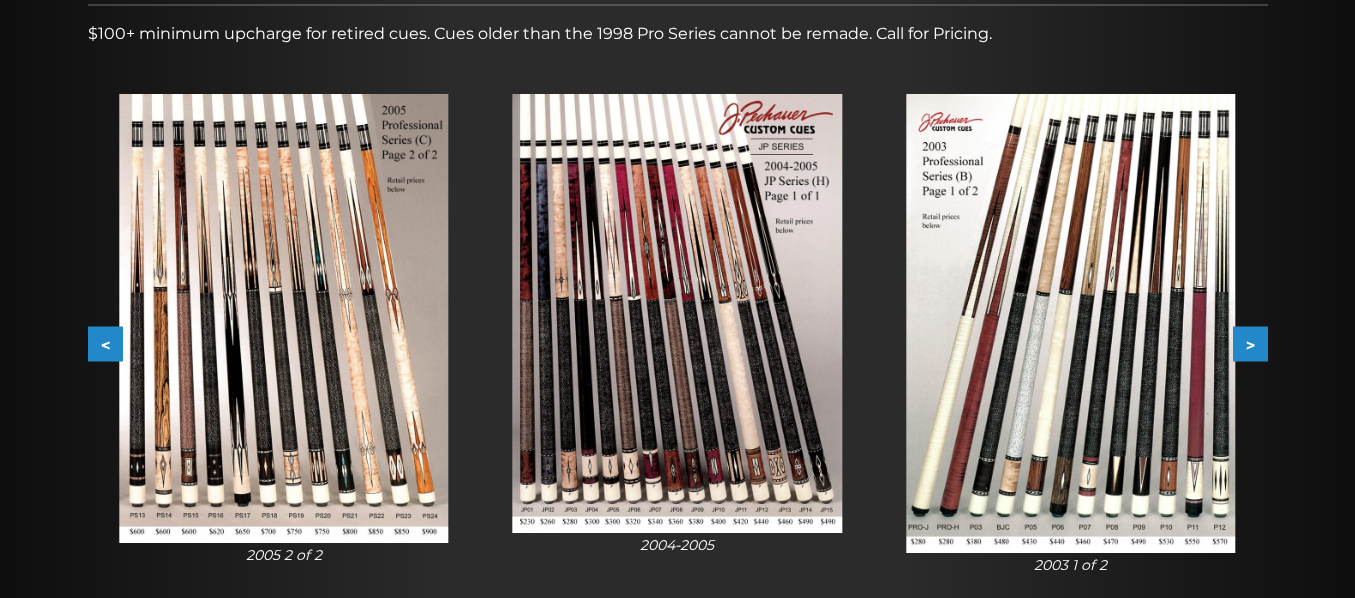 click on ">" at bounding box center [1250, 344] 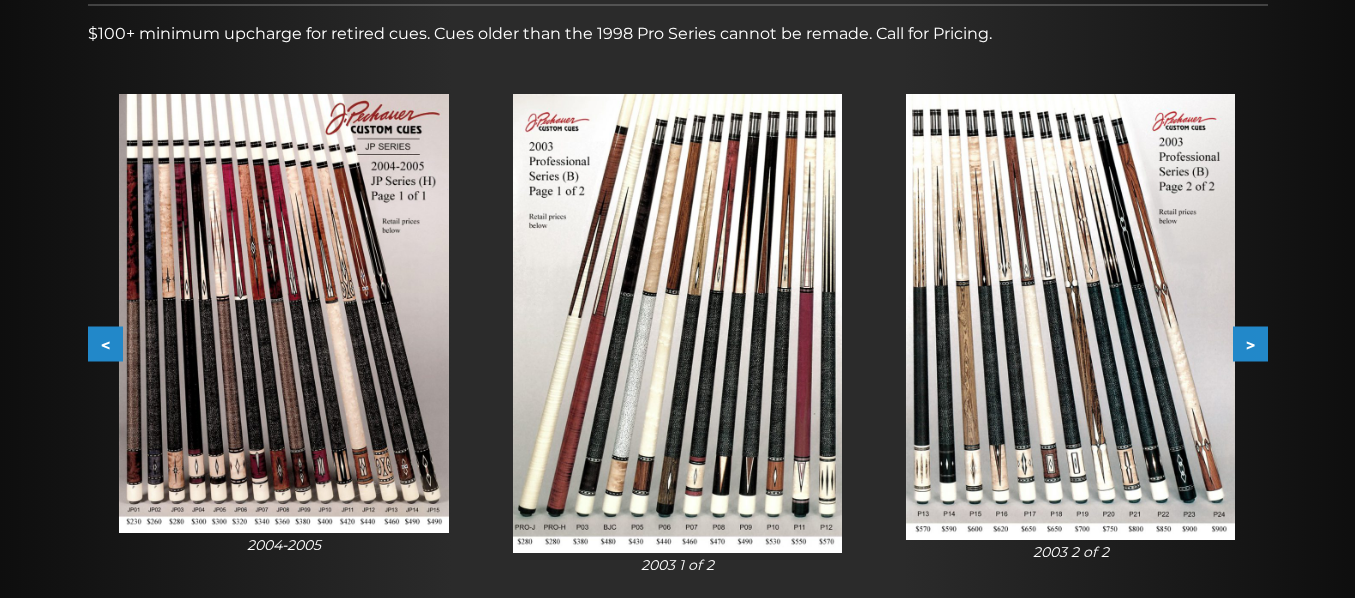 click on ">" at bounding box center [1250, 344] 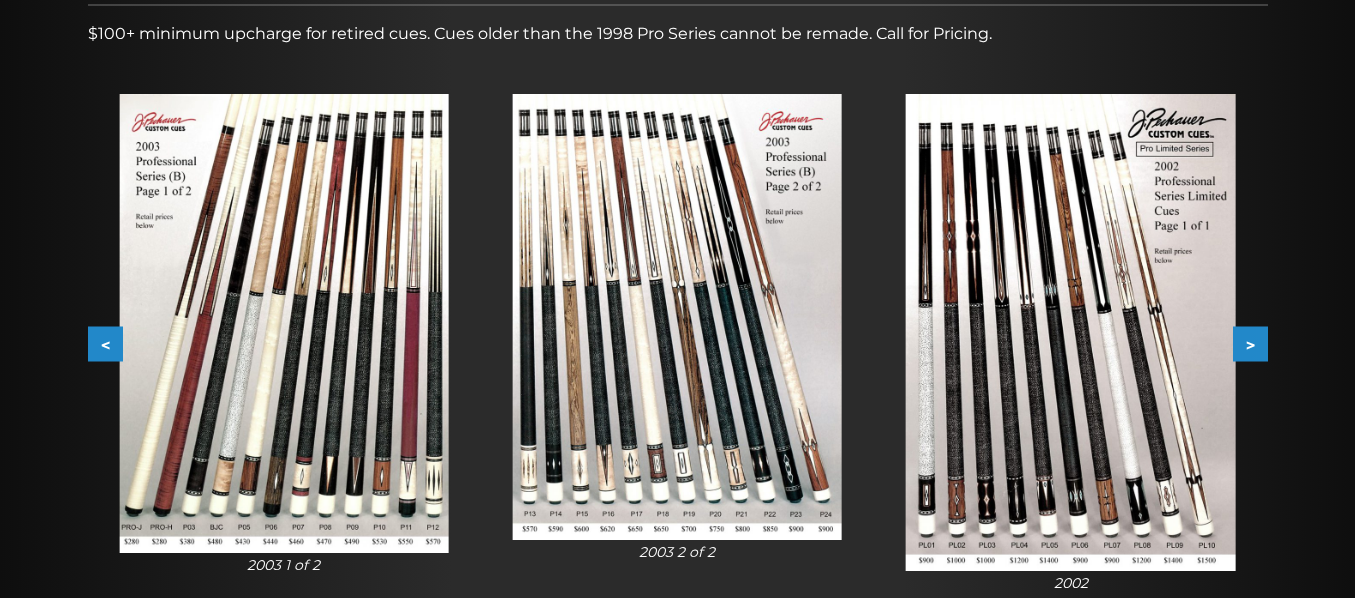 click on ">" at bounding box center (1250, 344) 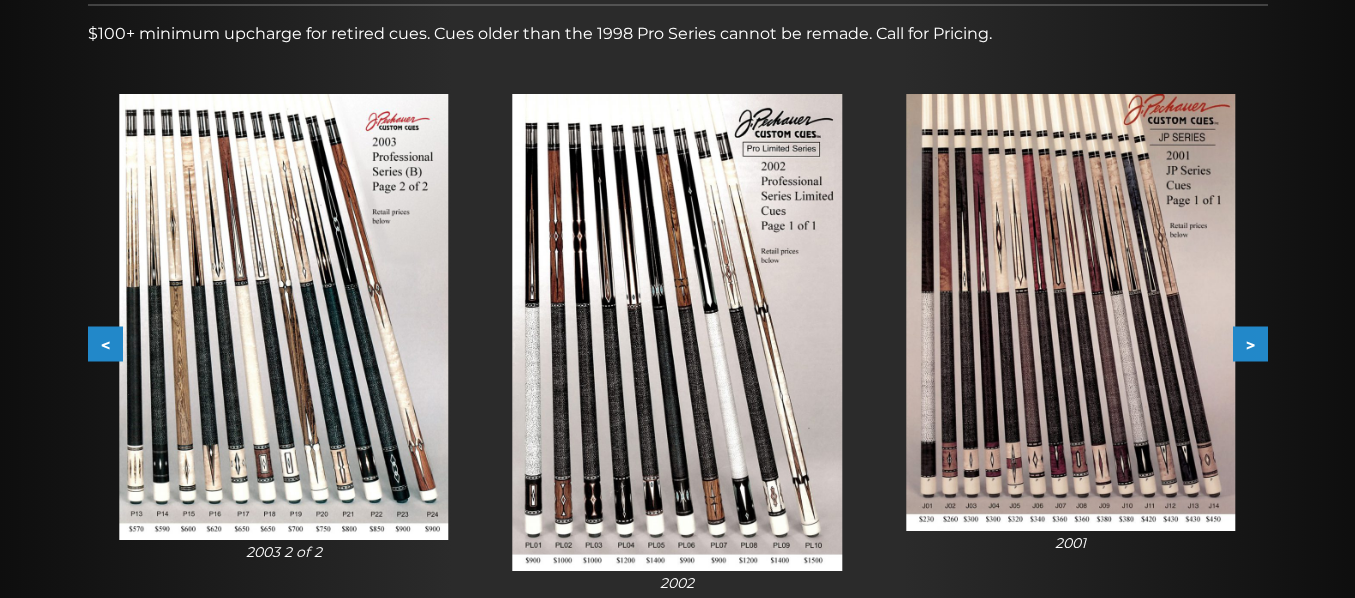 click on ">" at bounding box center [1250, 344] 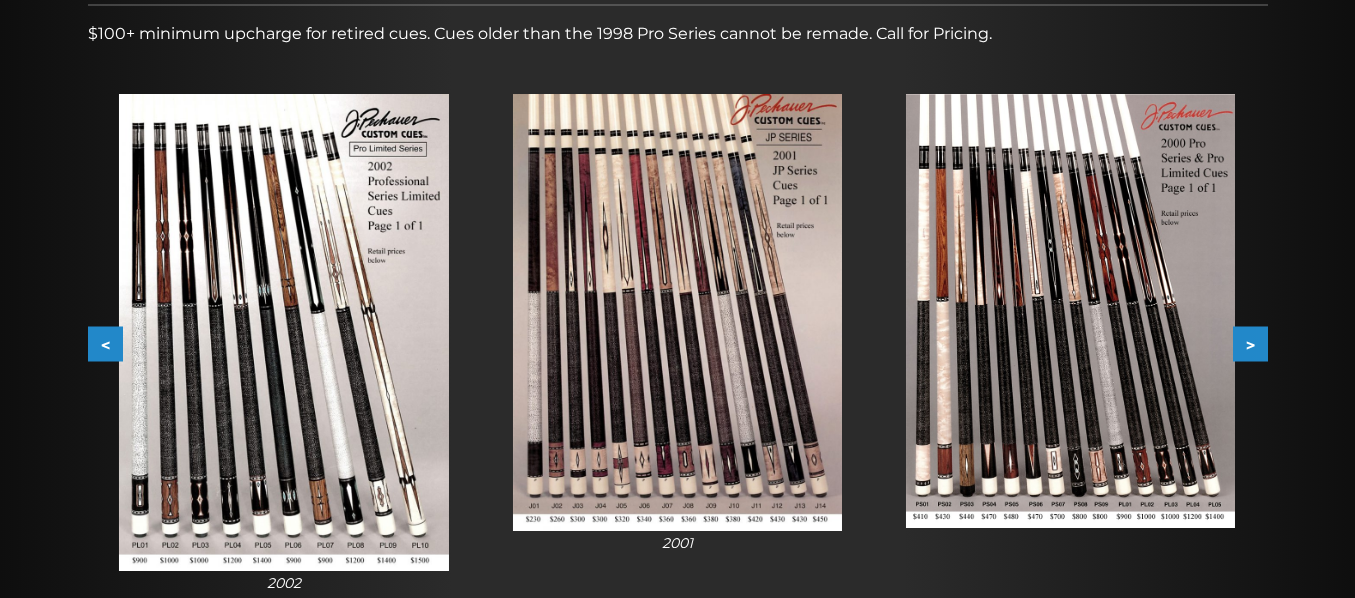 click on ">" at bounding box center (1250, 344) 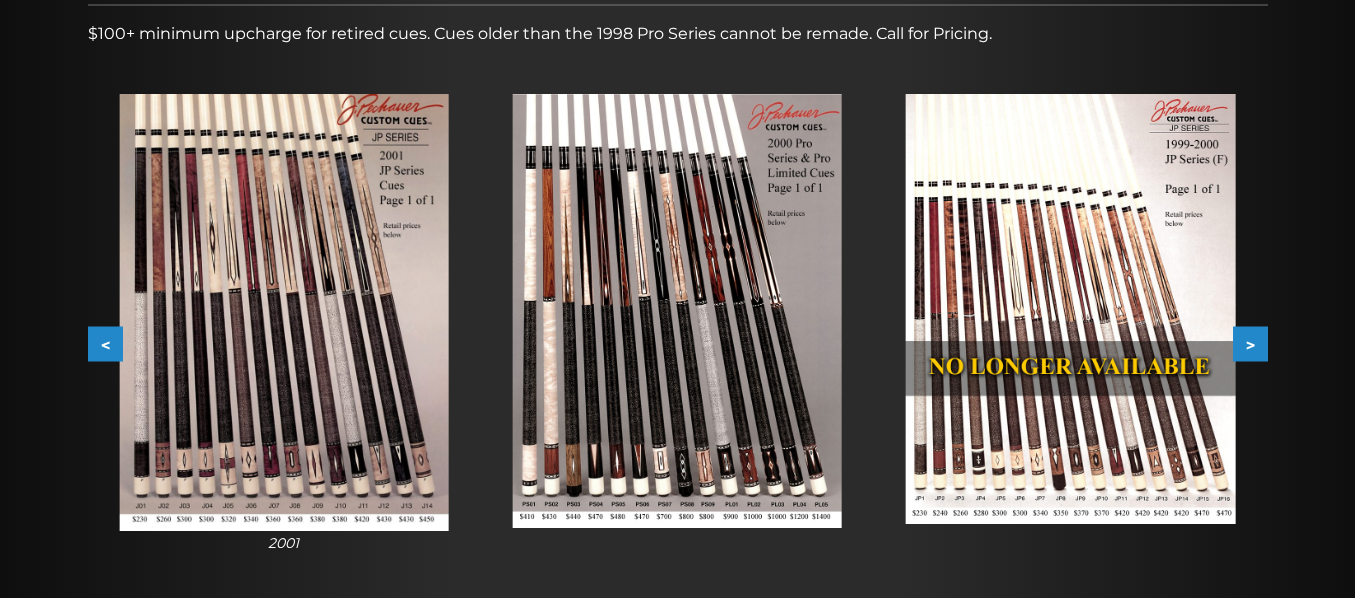 click on ">" at bounding box center [1250, 344] 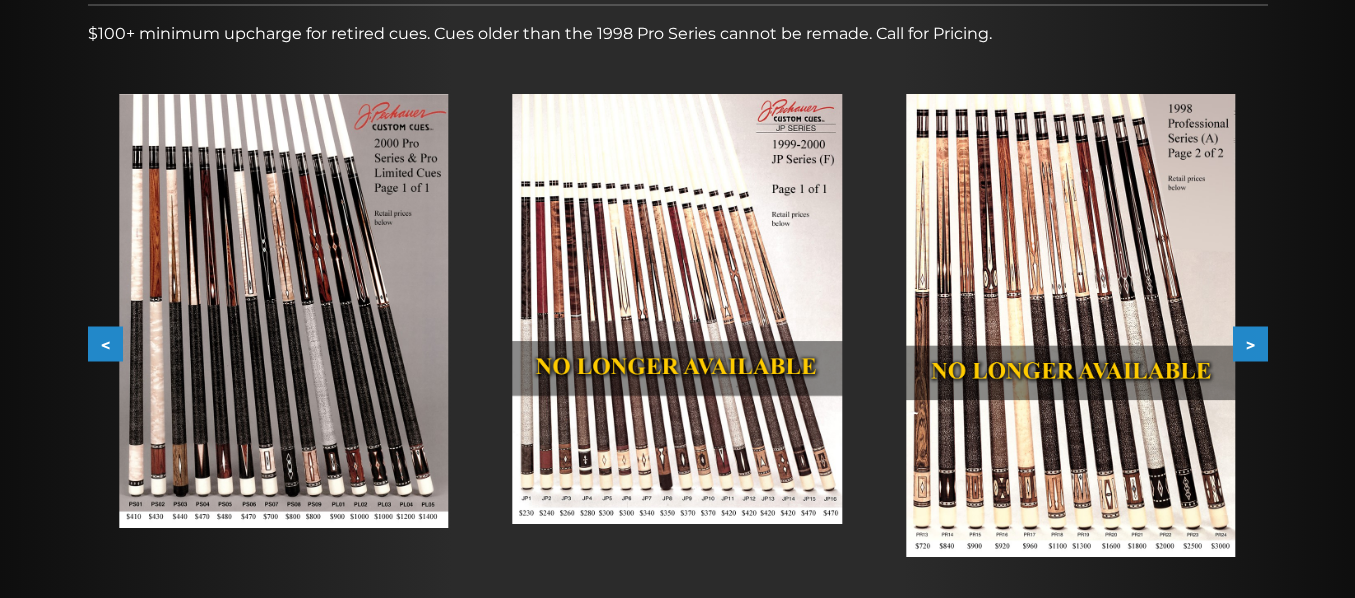 click on ">" at bounding box center [1250, 344] 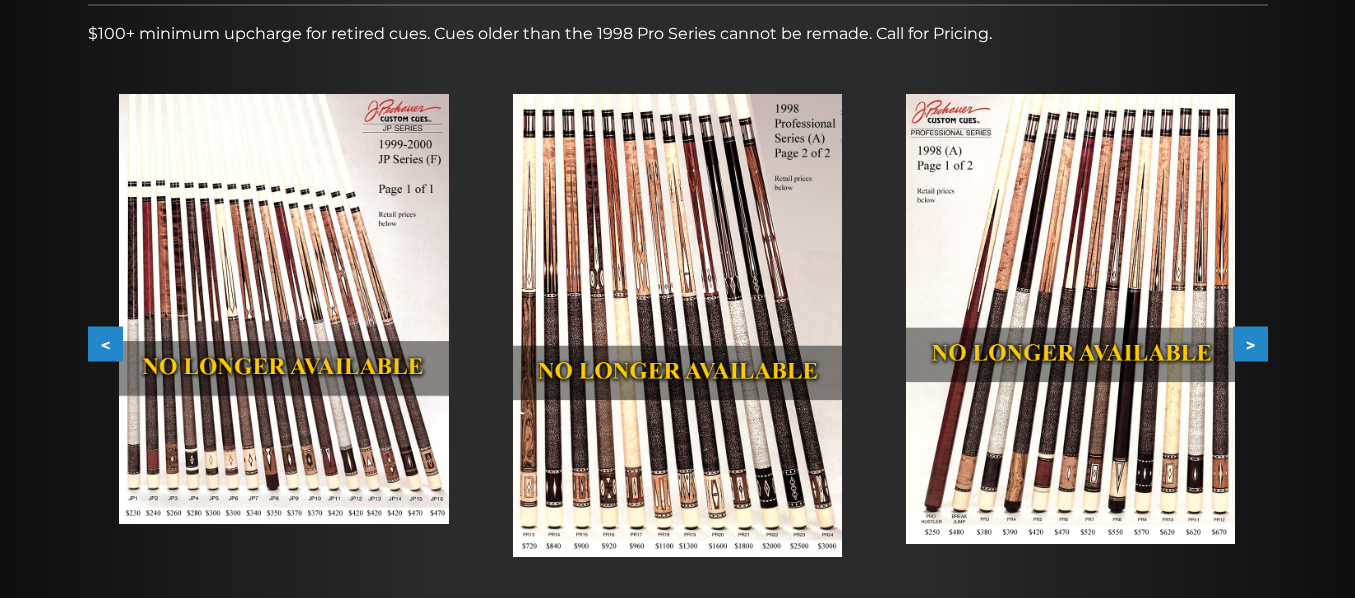 click on ">" at bounding box center [1250, 344] 